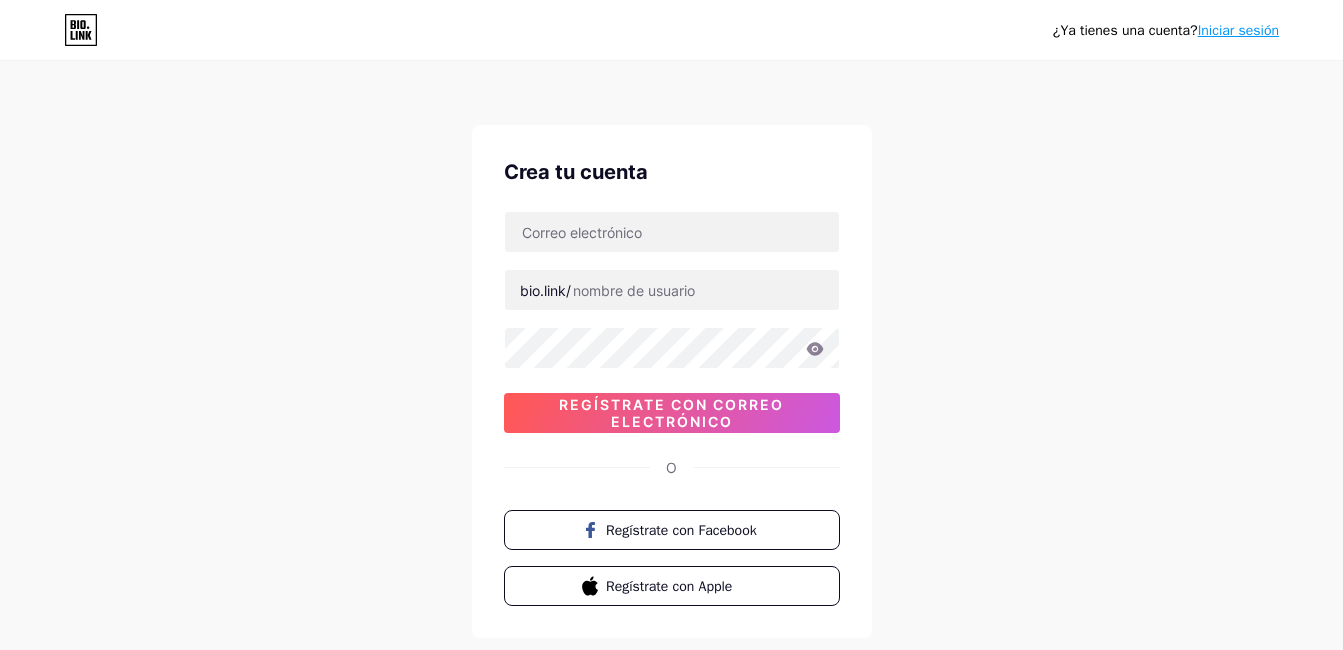 scroll, scrollTop: 0, scrollLeft: 0, axis: both 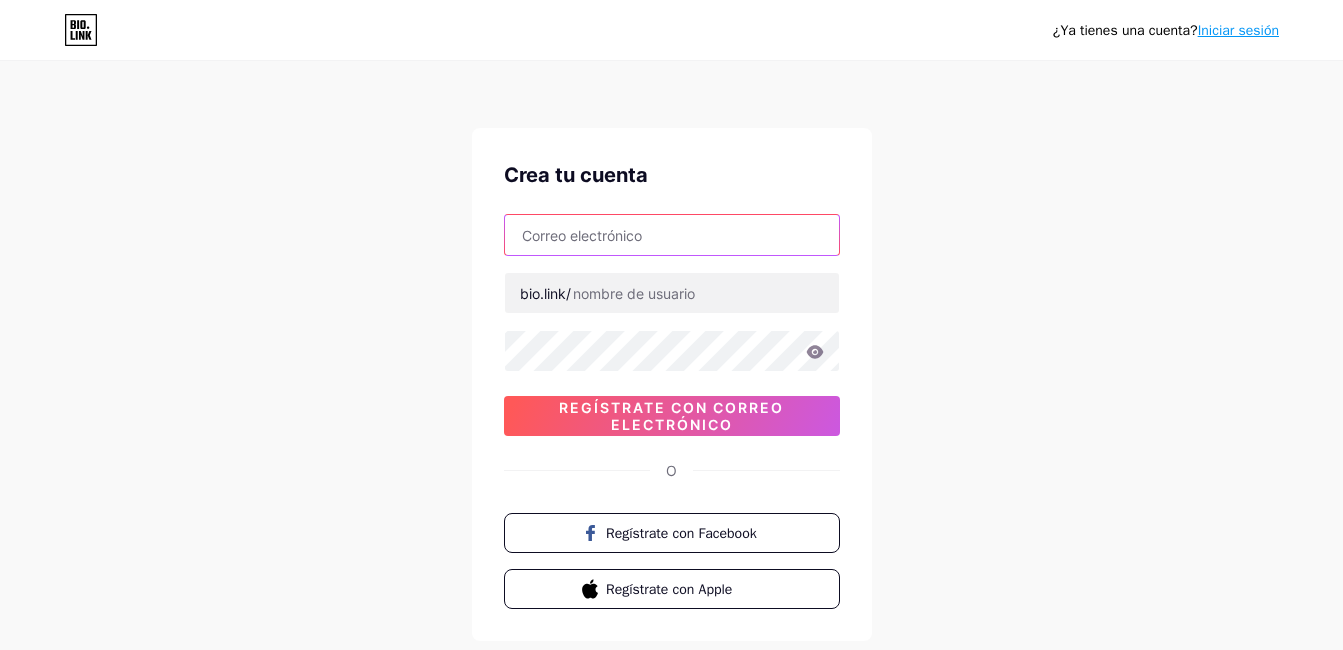 click at bounding box center [672, 235] 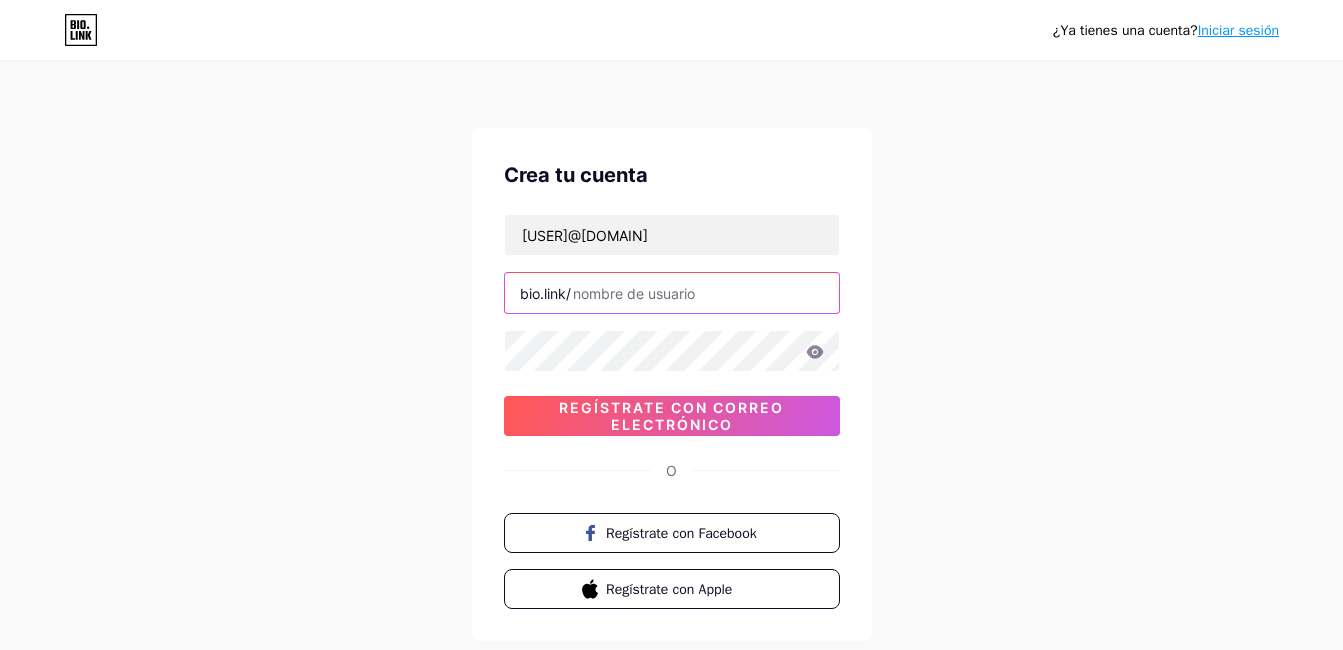 click at bounding box center [672, 293] 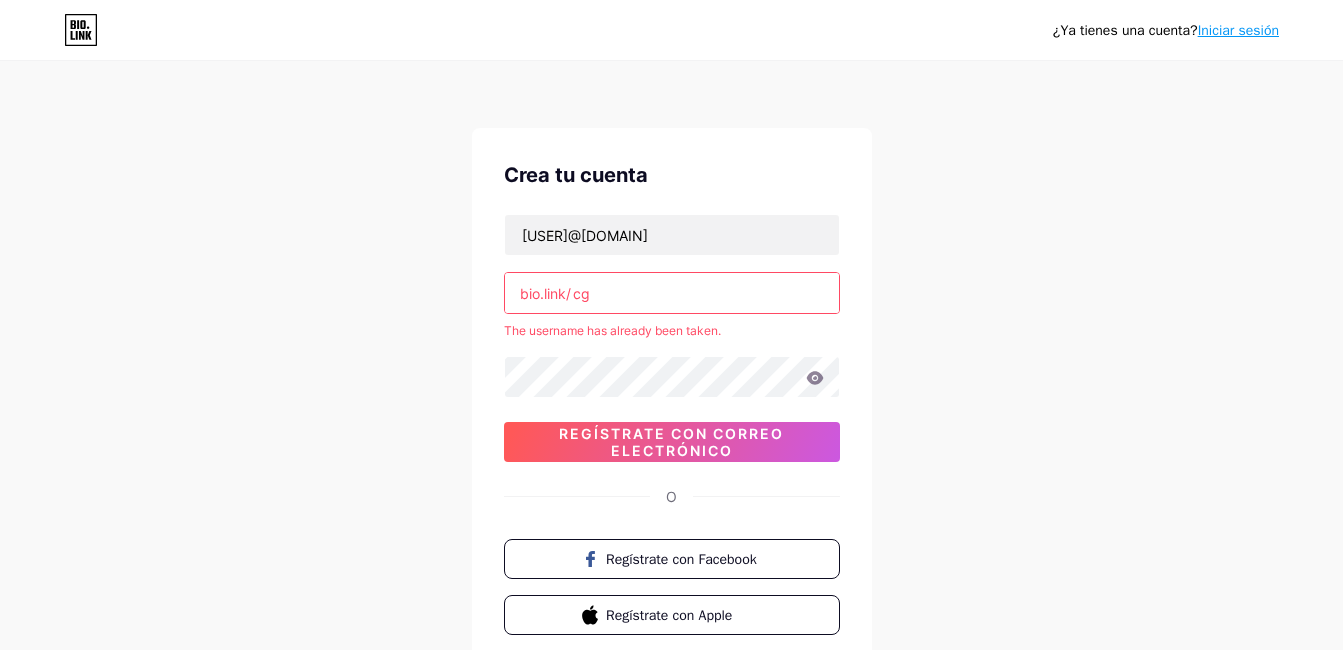 type on "c" 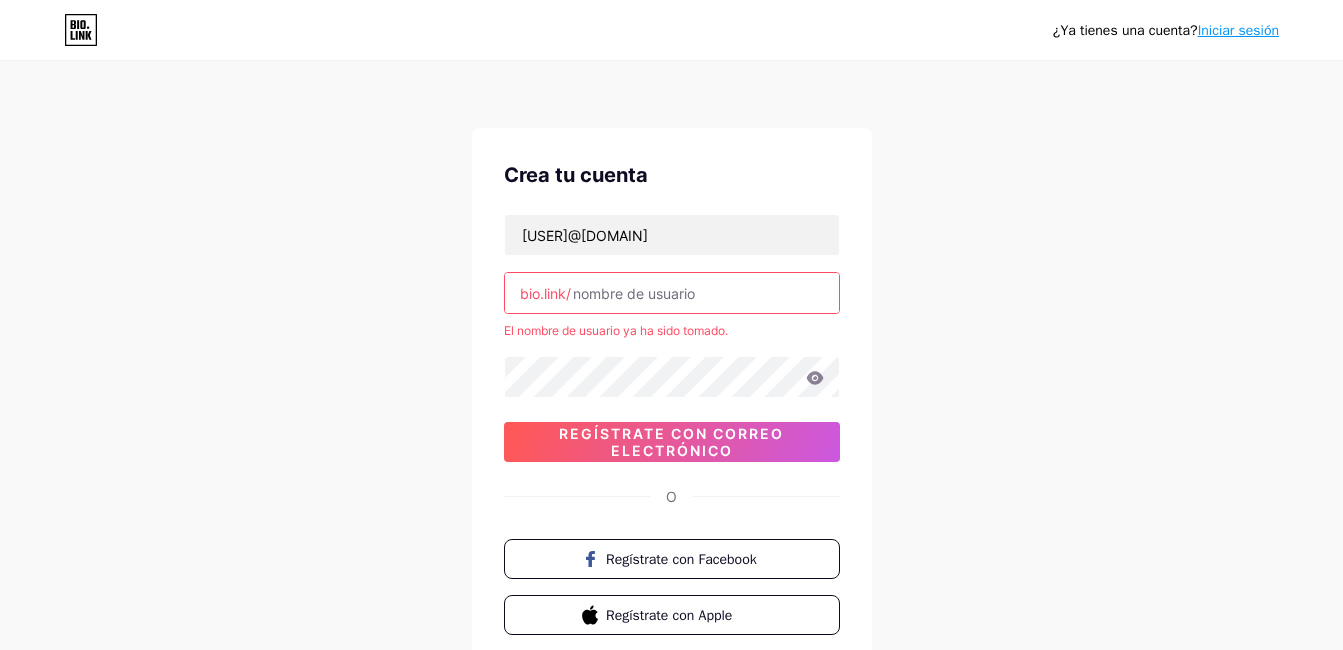 click at bounding box center (672, 293) 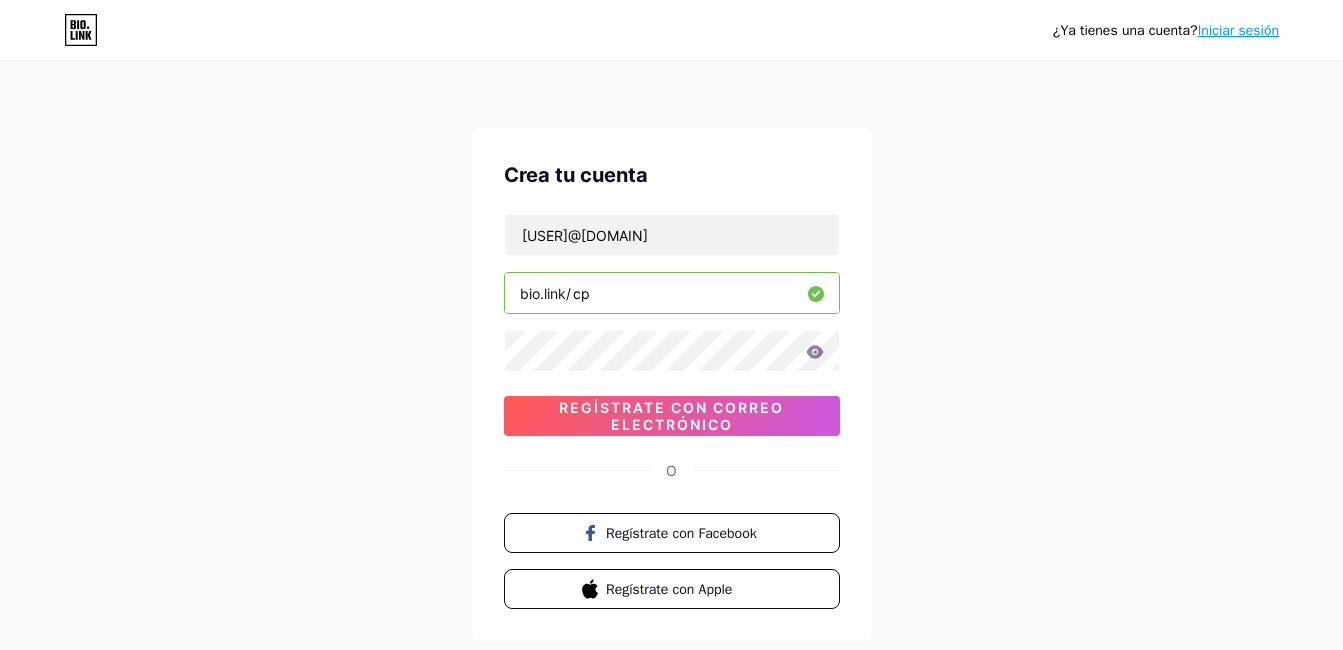 type on "c" 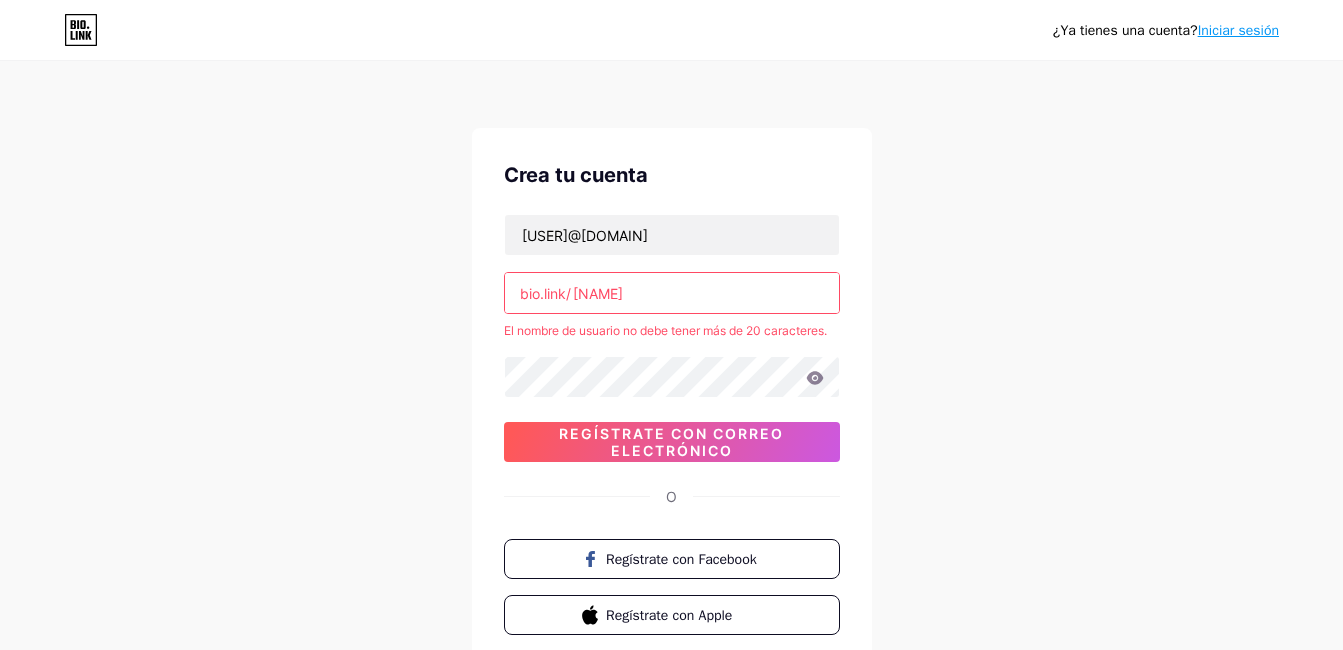 drag, startPoint x: 753, startPoint y: 301, endPoint x: 570, endPoint y: 291, distance: 183.27303 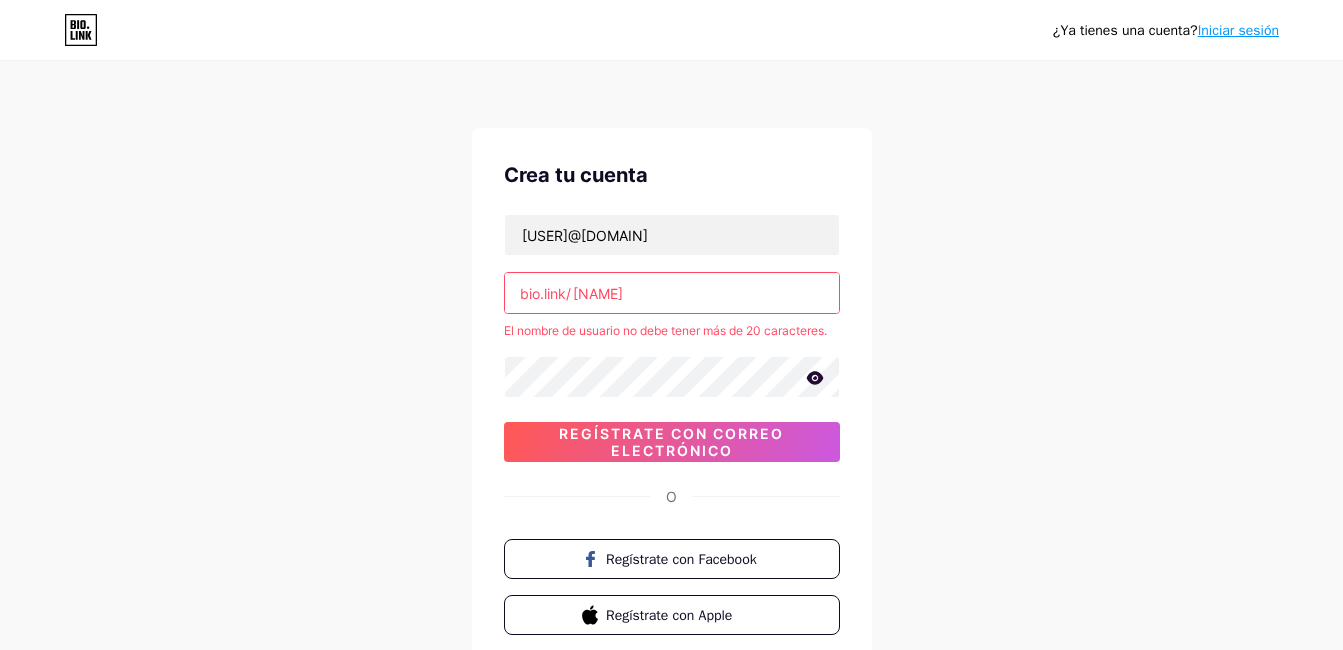 click on "Regístrate con correo electrónico" at bounding box center (672, 442) 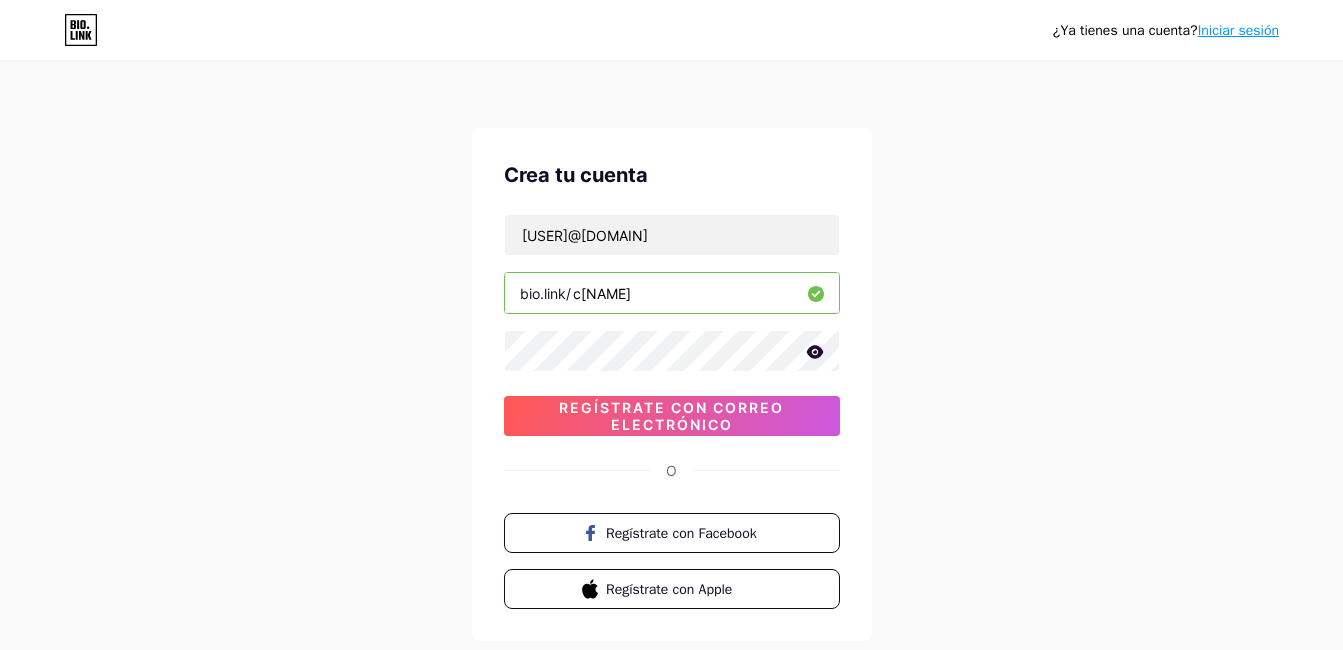 type on "c[NAME]" 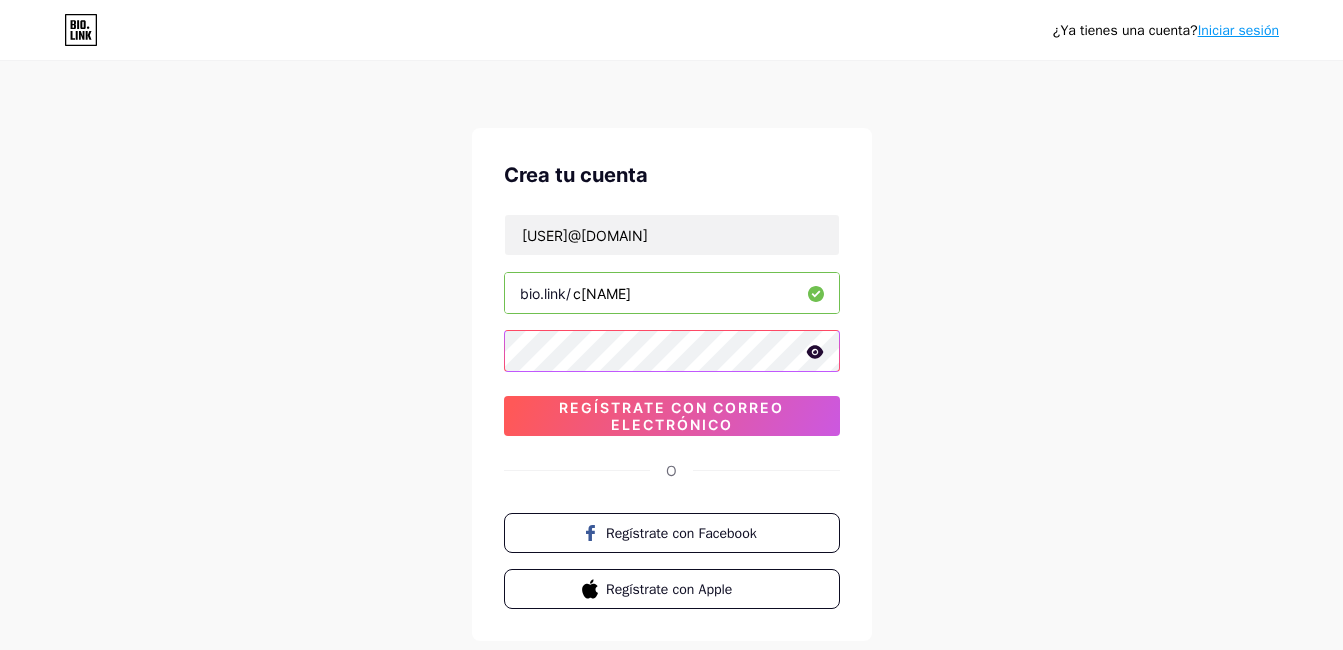 click on "Crea tu cuenta     [USER]@[DOMAIN]     bio.link/[USER]                 [ALPHANUMERIC_STRING]     Regístrate con correo electrónico         O       Regístrate con Facebook
Regístrate con Apple" at bounding box center [672, 384] 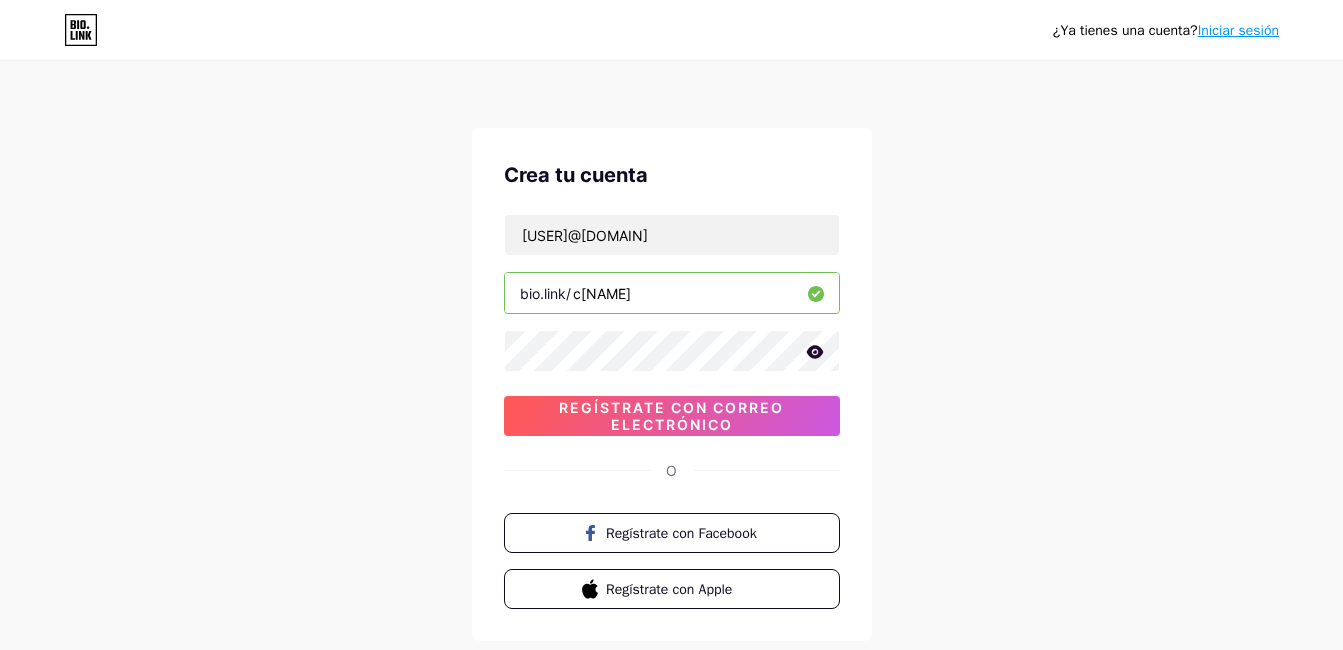 click 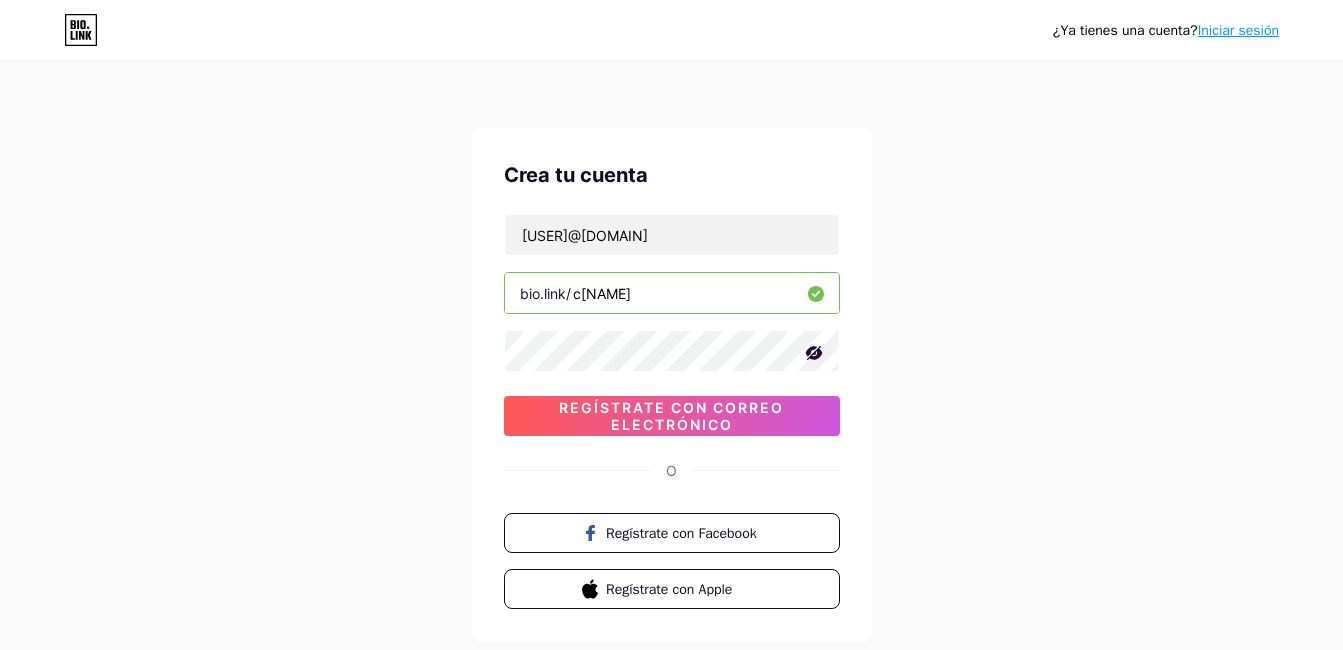 click on "Regístrate con correo electrónico" at bounding box center (672, 416) 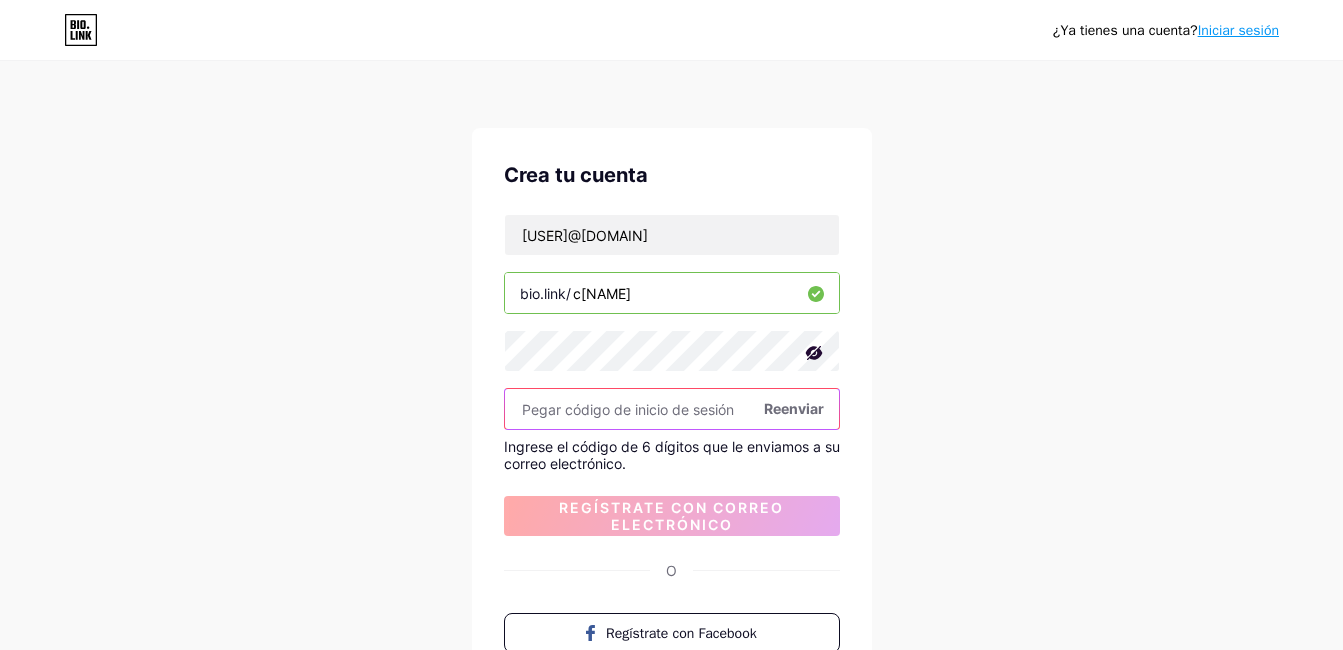 click at bounding box center (672, 409) 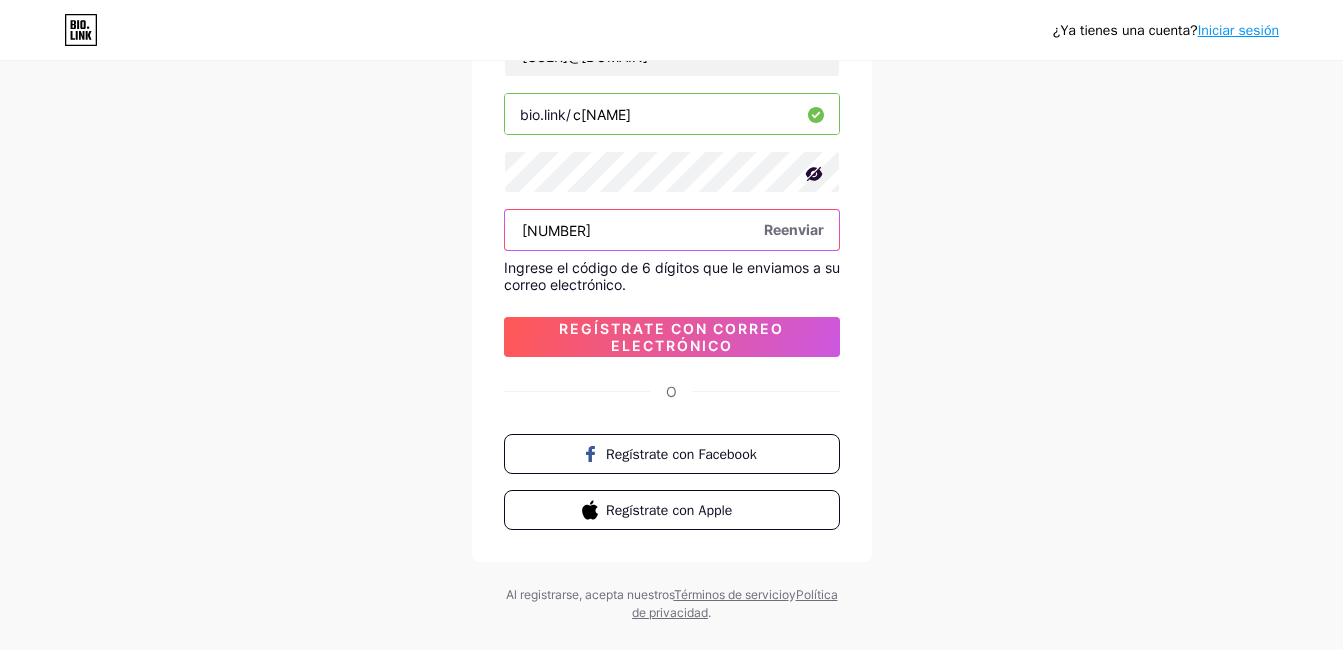 scroll, scrollTop: 200, scrollLeft: 0, axis: vertical 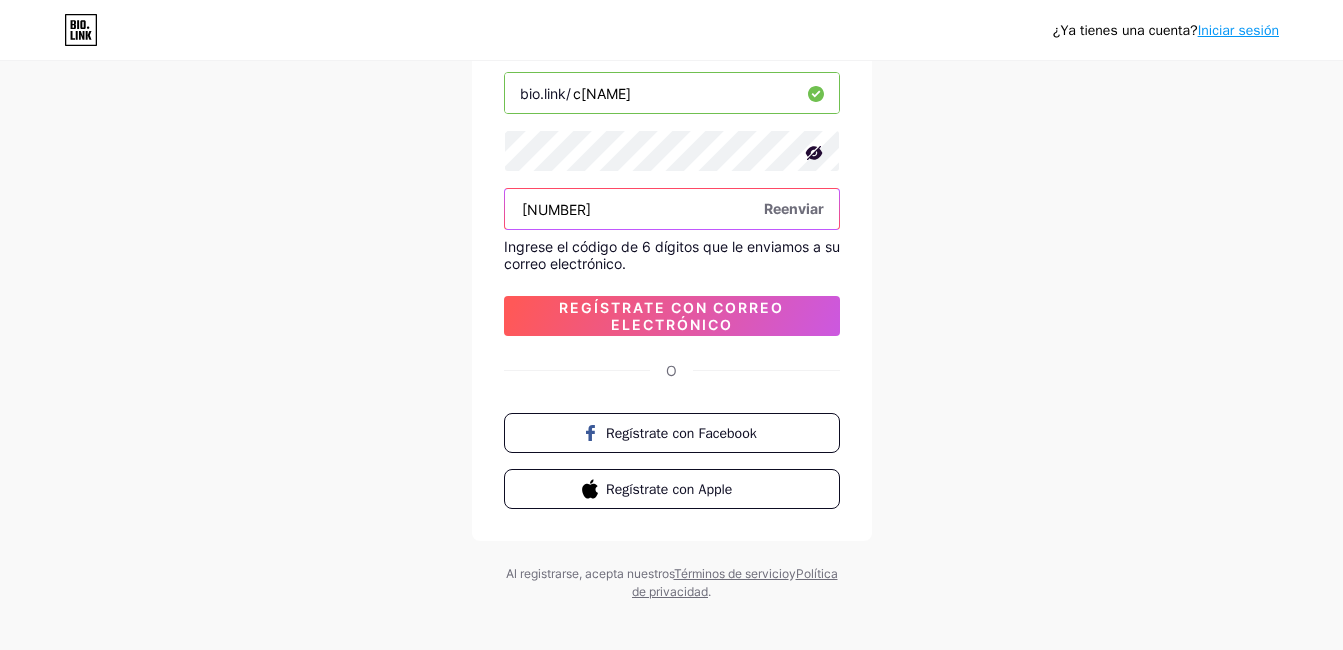 type on "[NUMBER]" 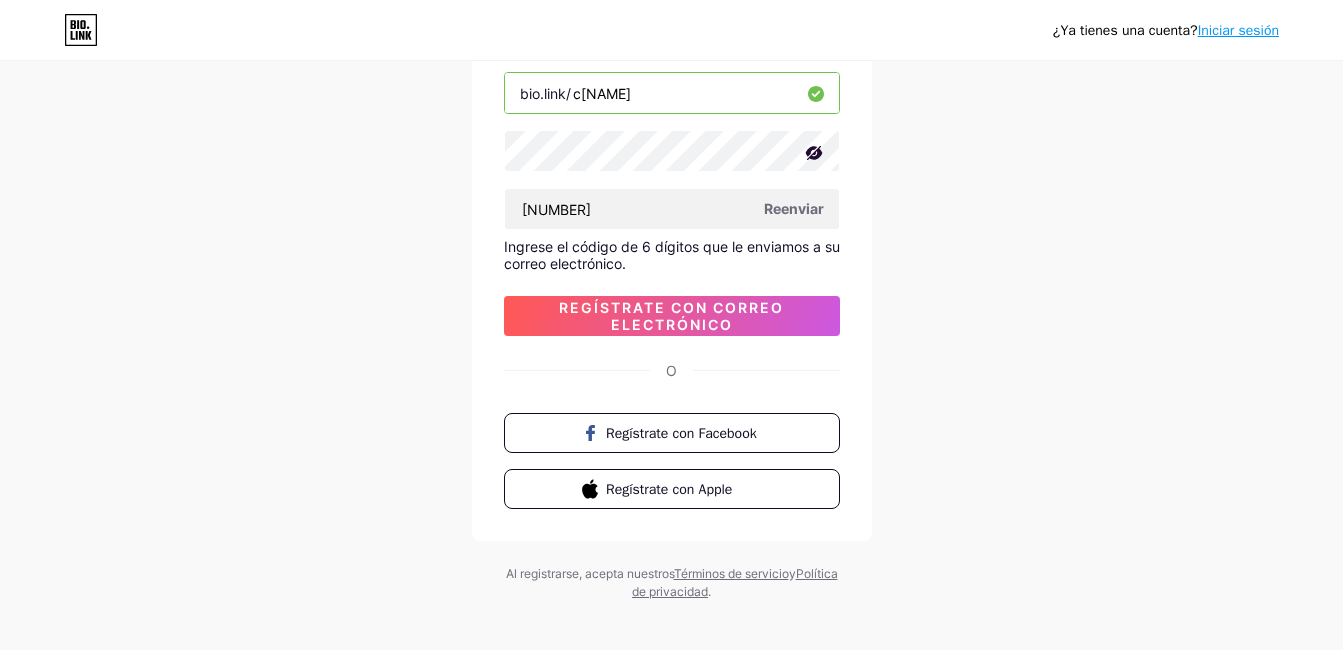 click on "Regístrate con correo electrónico" at bounding box center (672, 316) 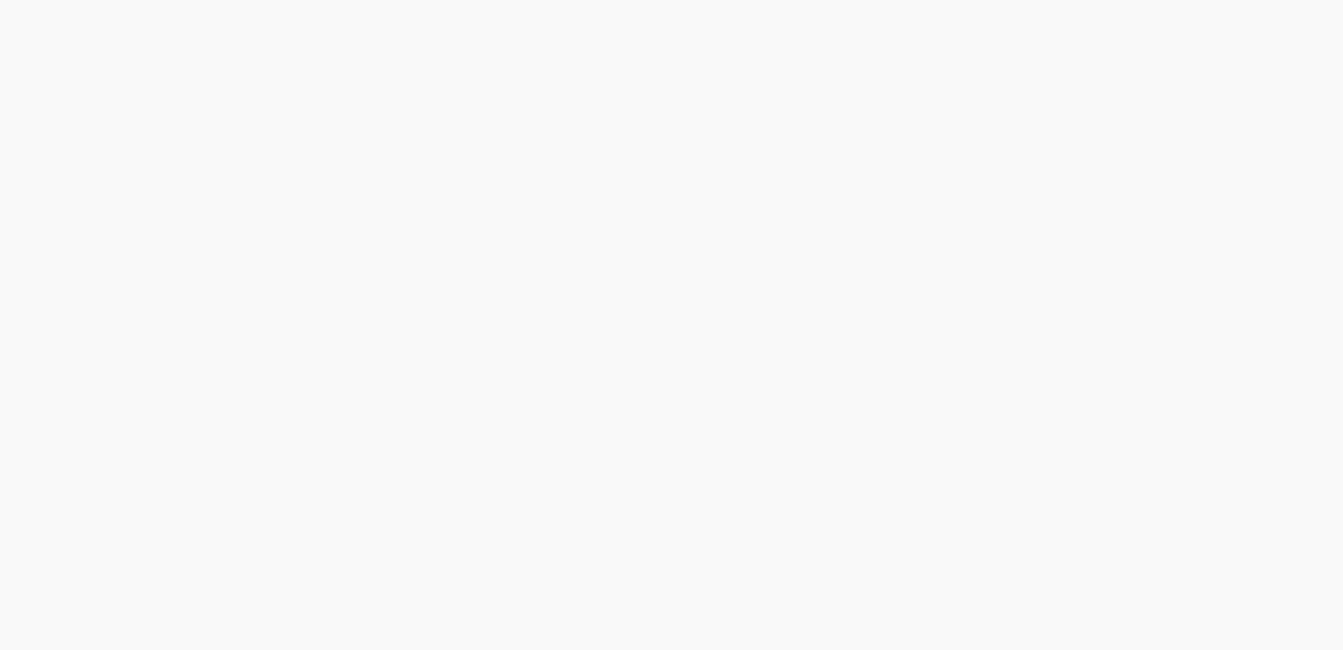 scroll, scrollTop: 0, scrollLeft: 0, axis: both 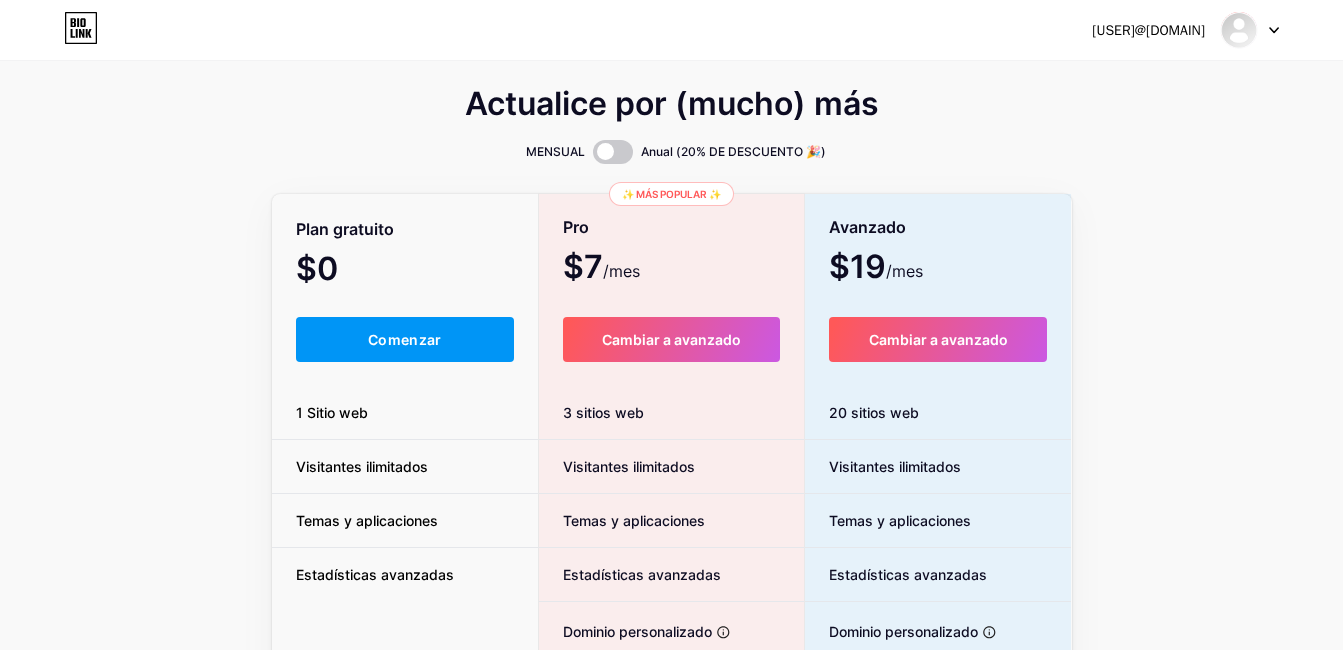 click on "Comenzar" at bounding box center (405, 339) 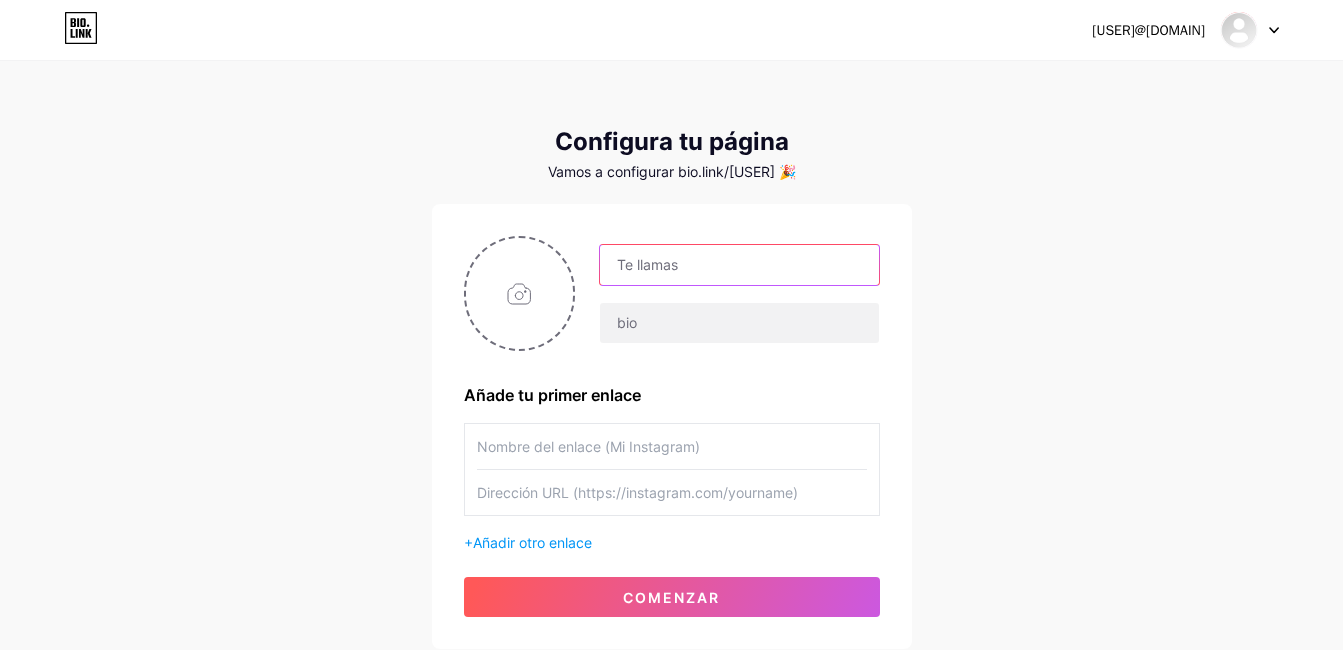 click at bounding box center [739, 265] 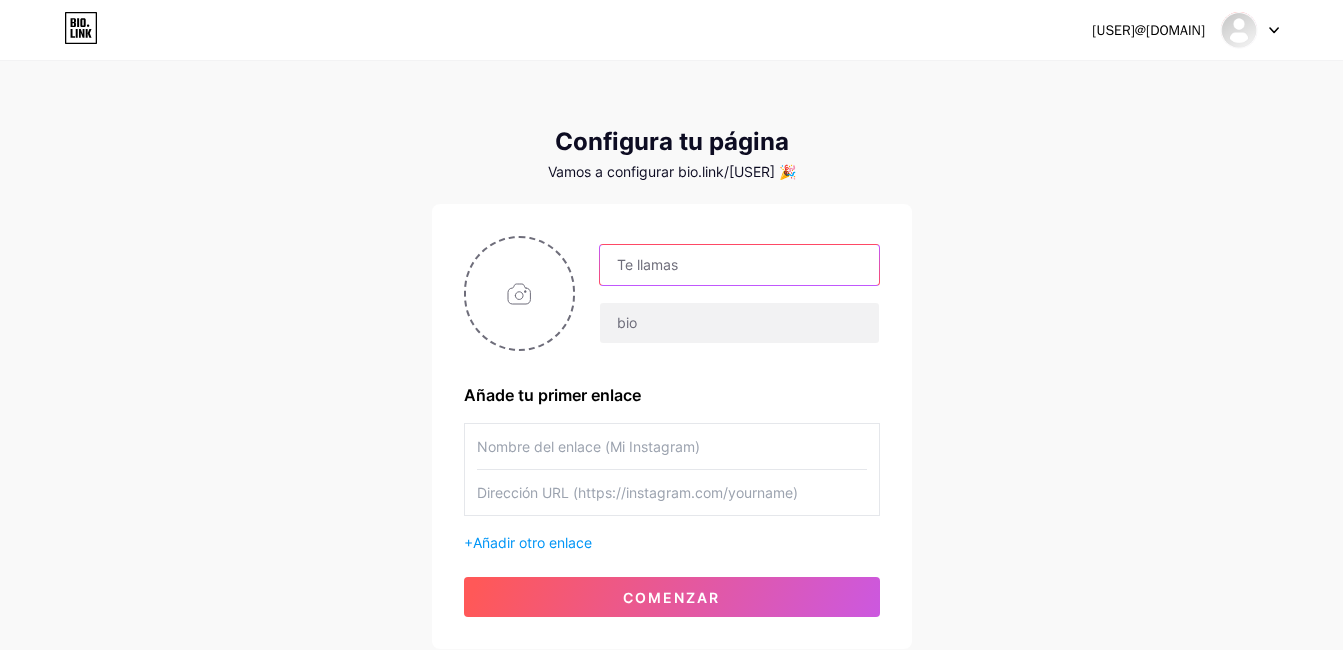 type on "c[NAME]" 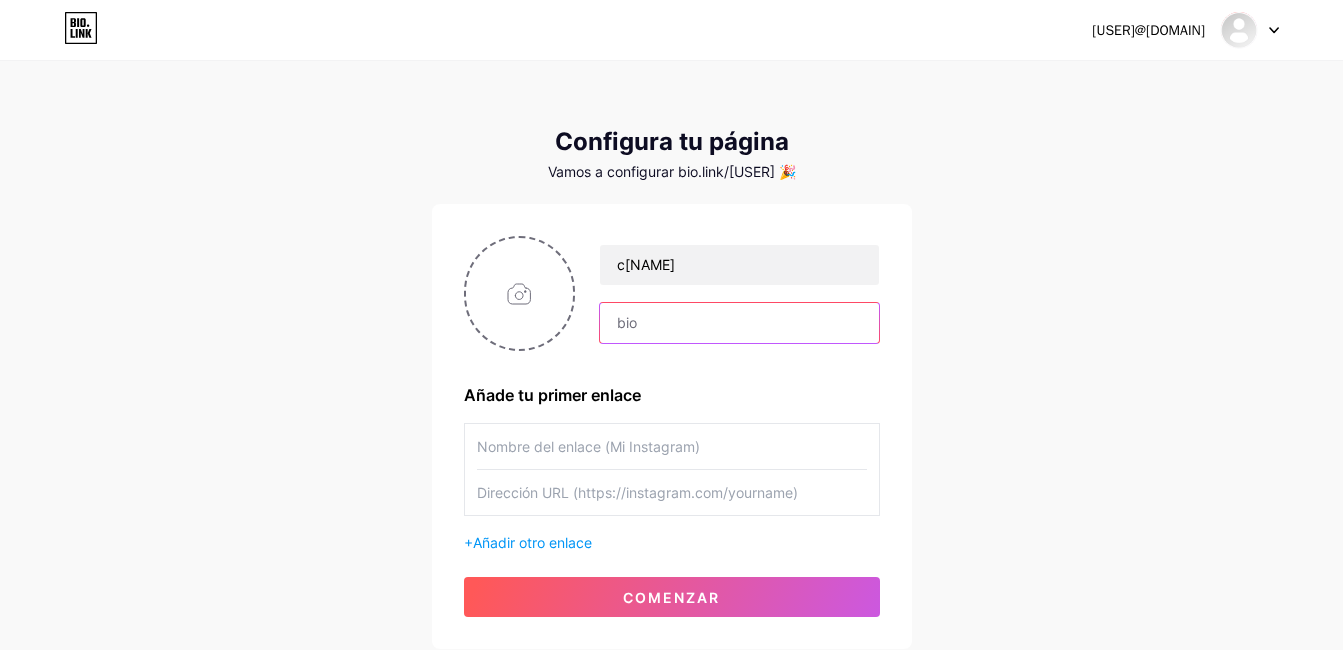 click at bounding box center (739, 323) 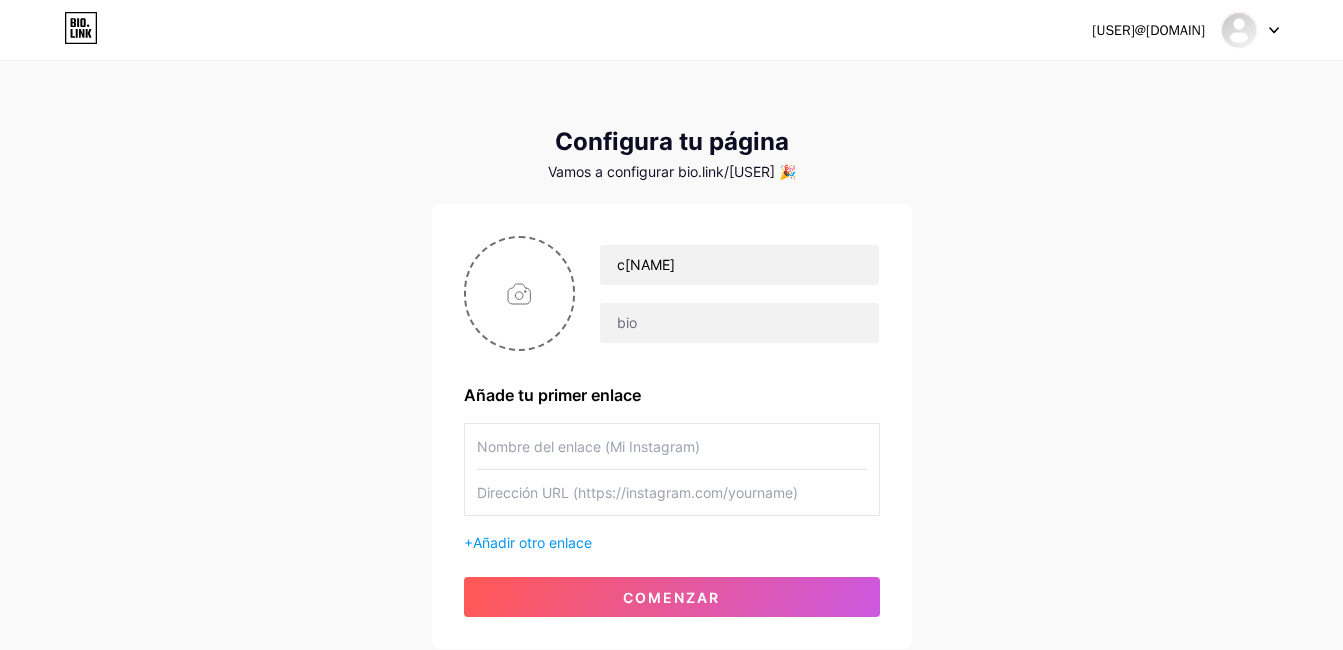 click at bounding box center [672, 446] 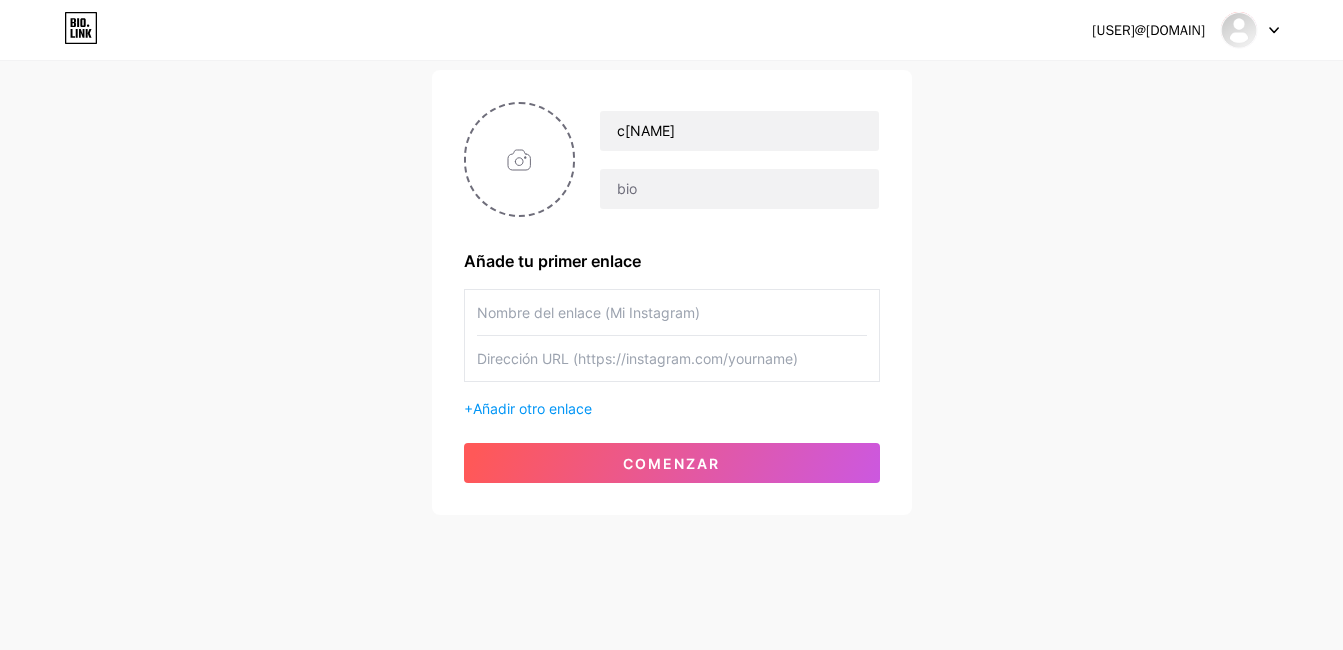 scroll, scrollTop: 143, scrollLeft: 0, axis: vertical 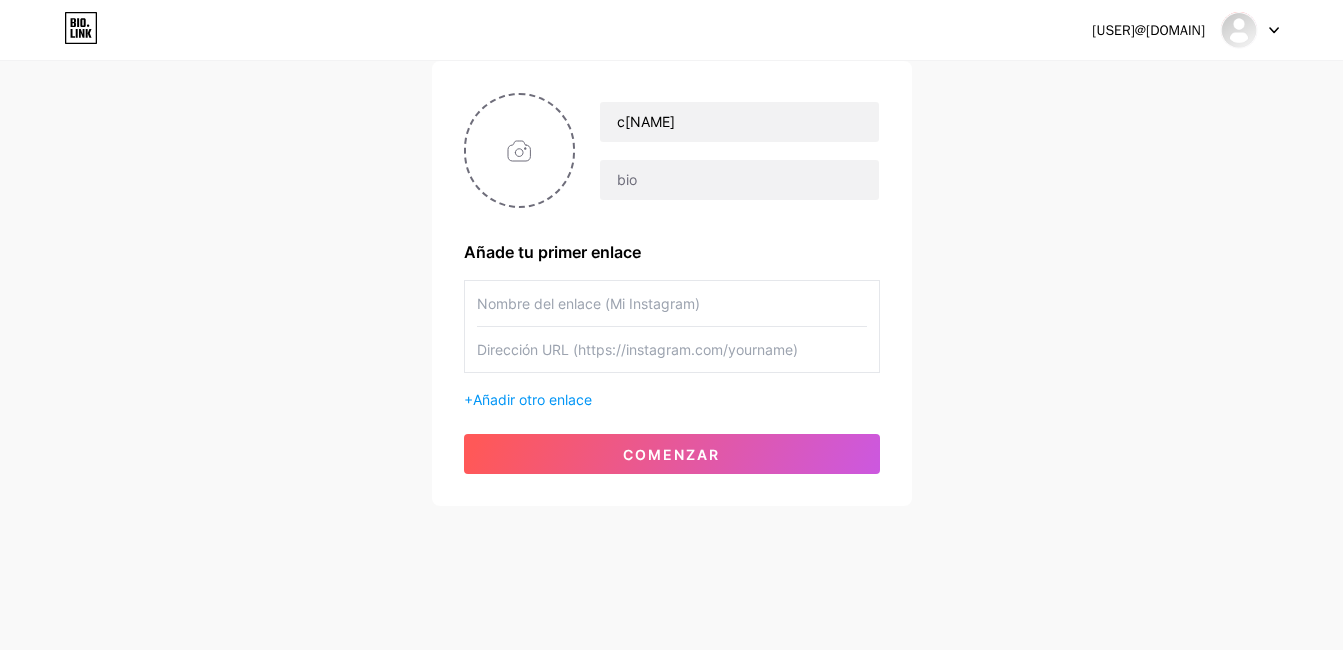 click on "comenzar" at bounding box center [671, 454] 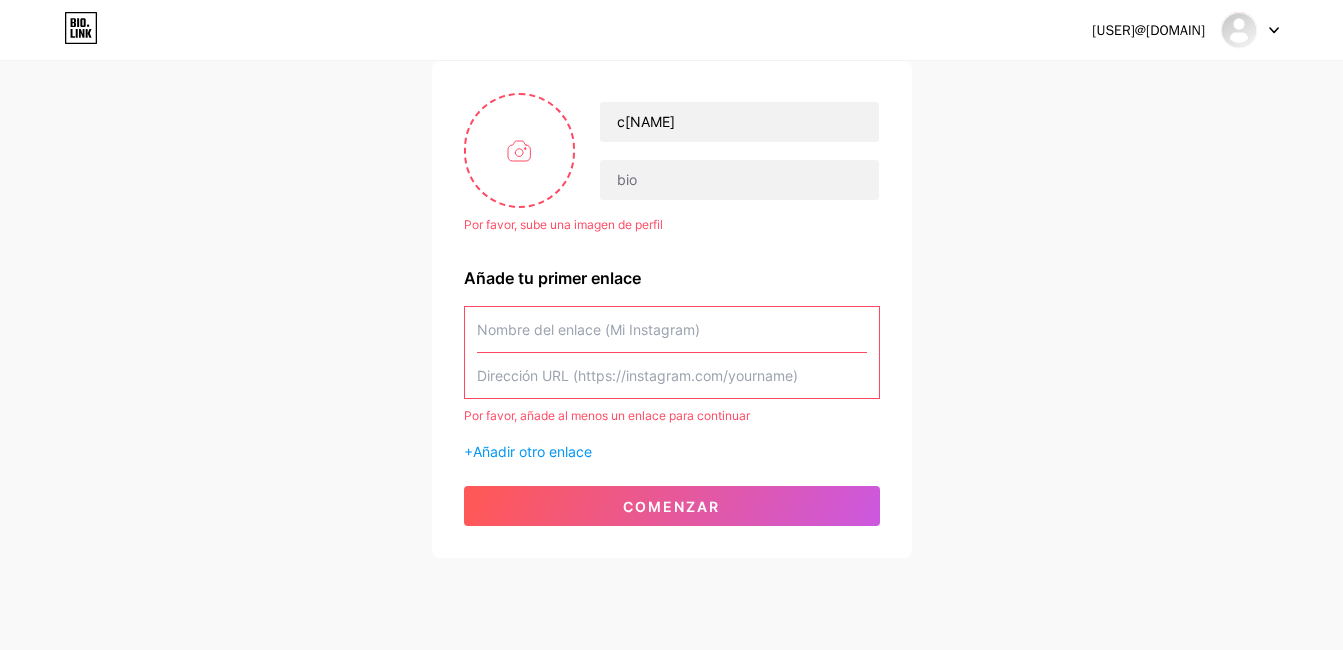 click at bounding box center (672, 329) 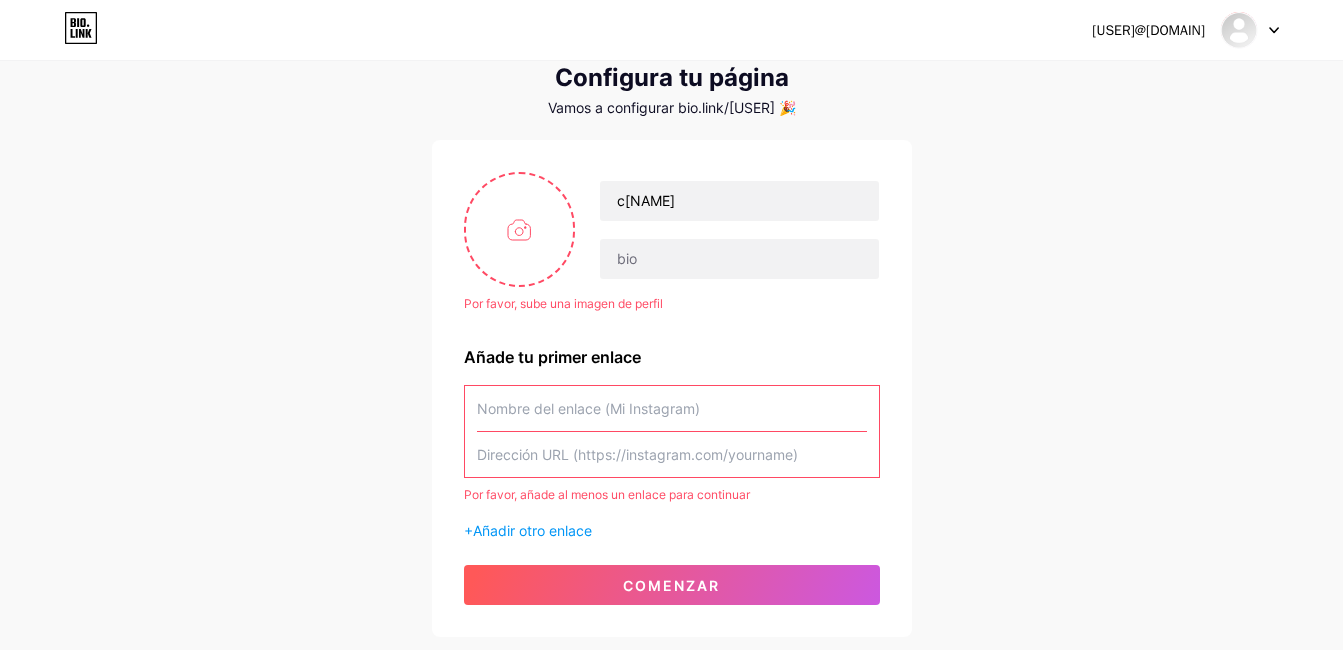 scroll, scrollTop: 0, scrollLeft: 0, axis: both 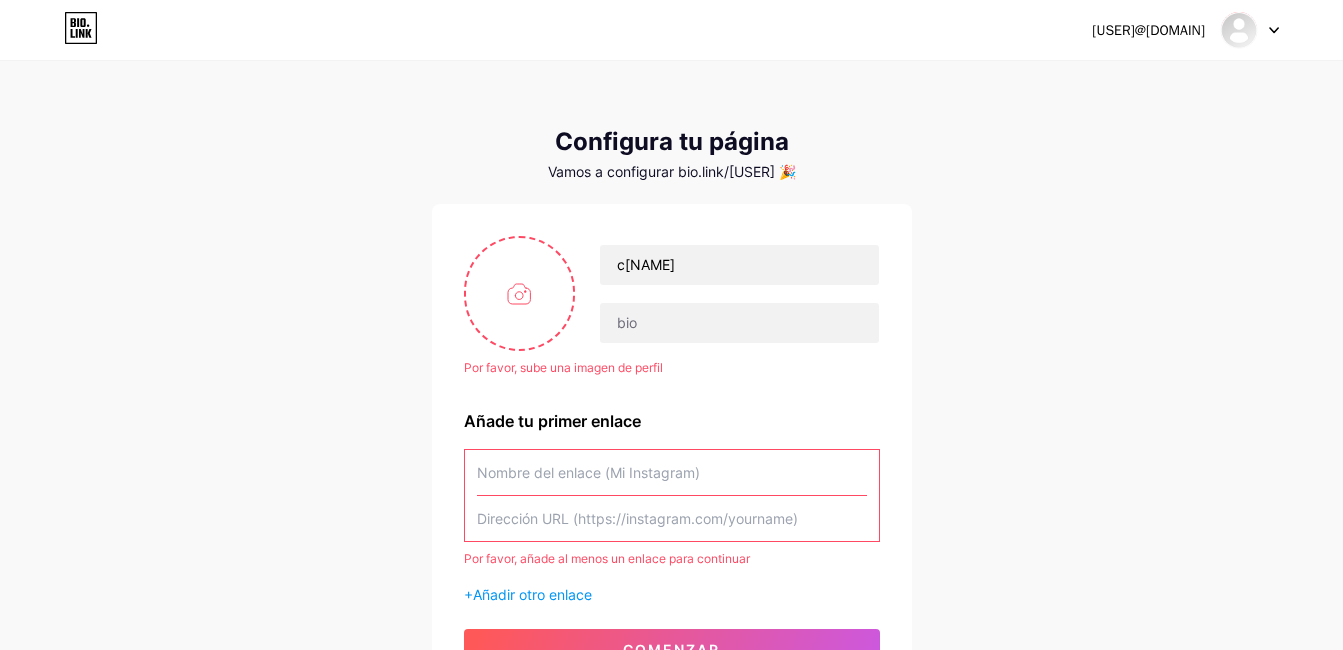 click 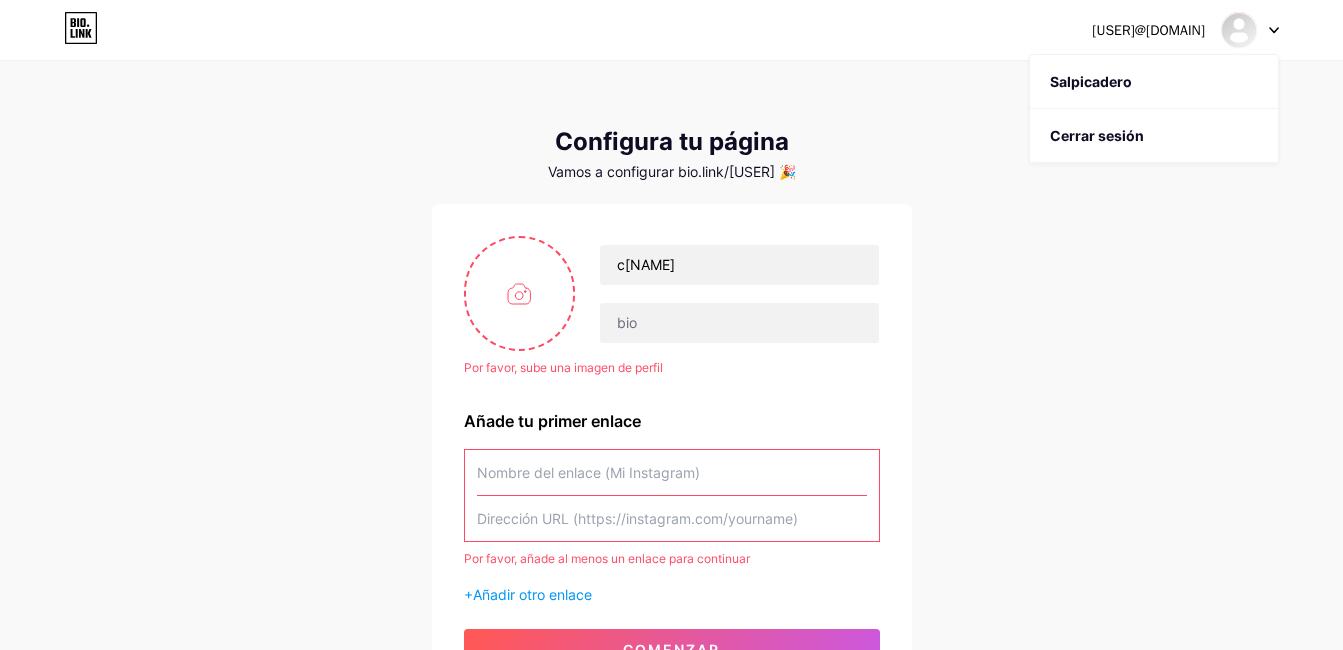 click on "[USER]@[DOMAIN]" at bounding box center [1148, 30] 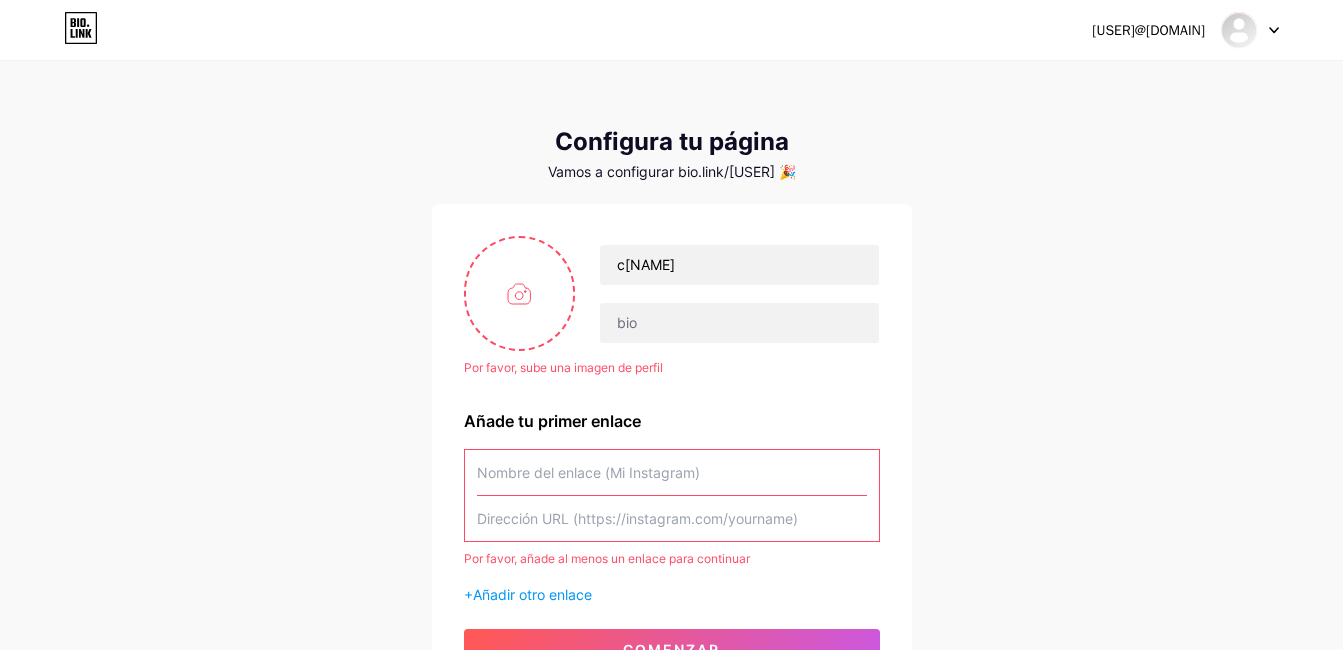 click at bounding box center (672, 472) 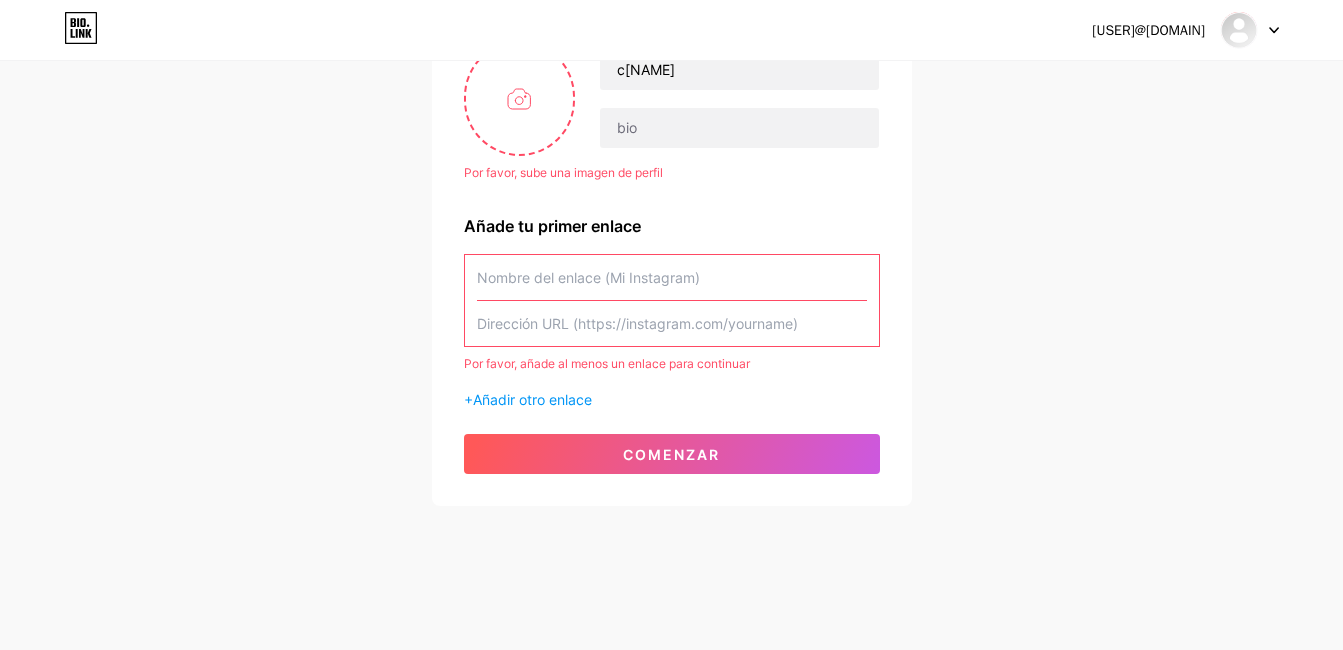 scroll, scrollTop: 0, scrollLeft: 0, axis: both 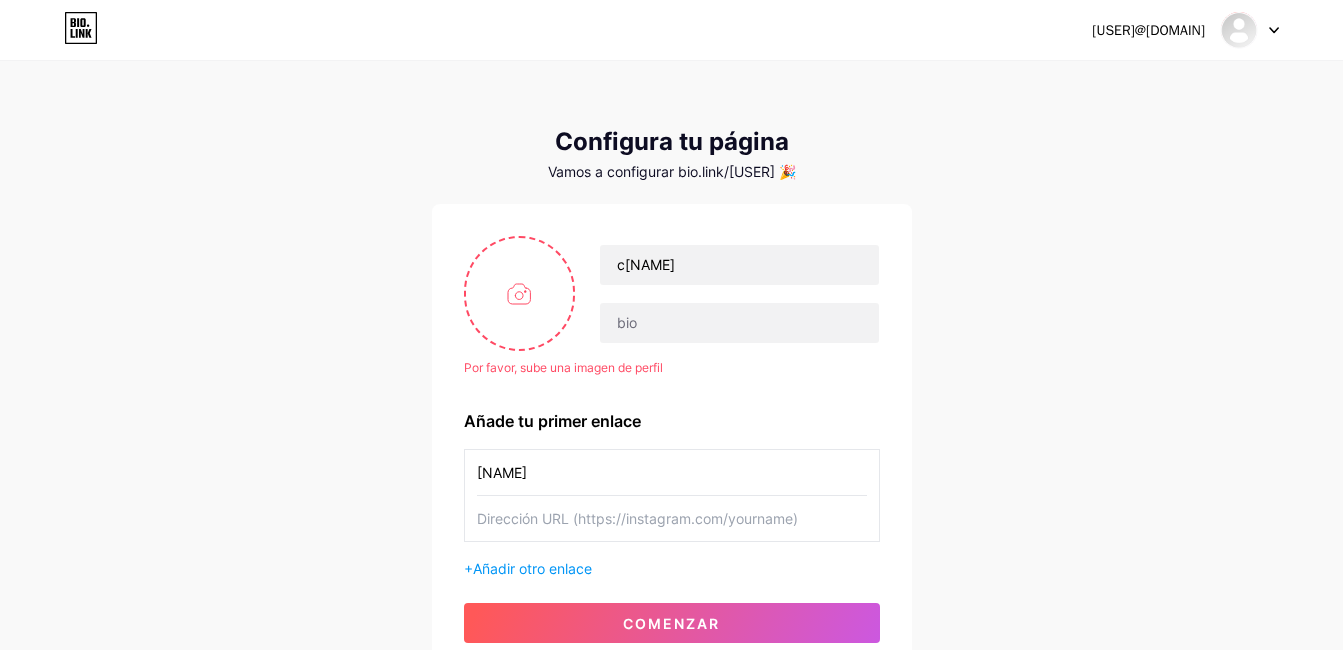 type on "[NAME]" 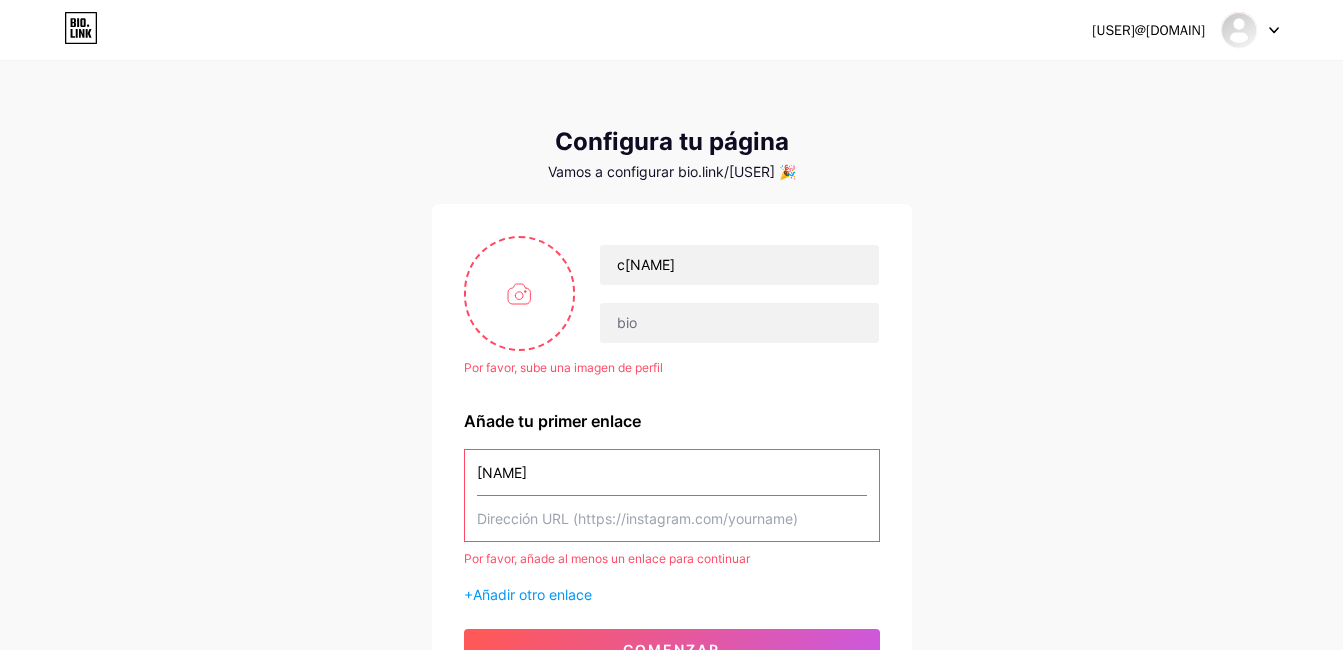 click at bounding box center [672, 518] 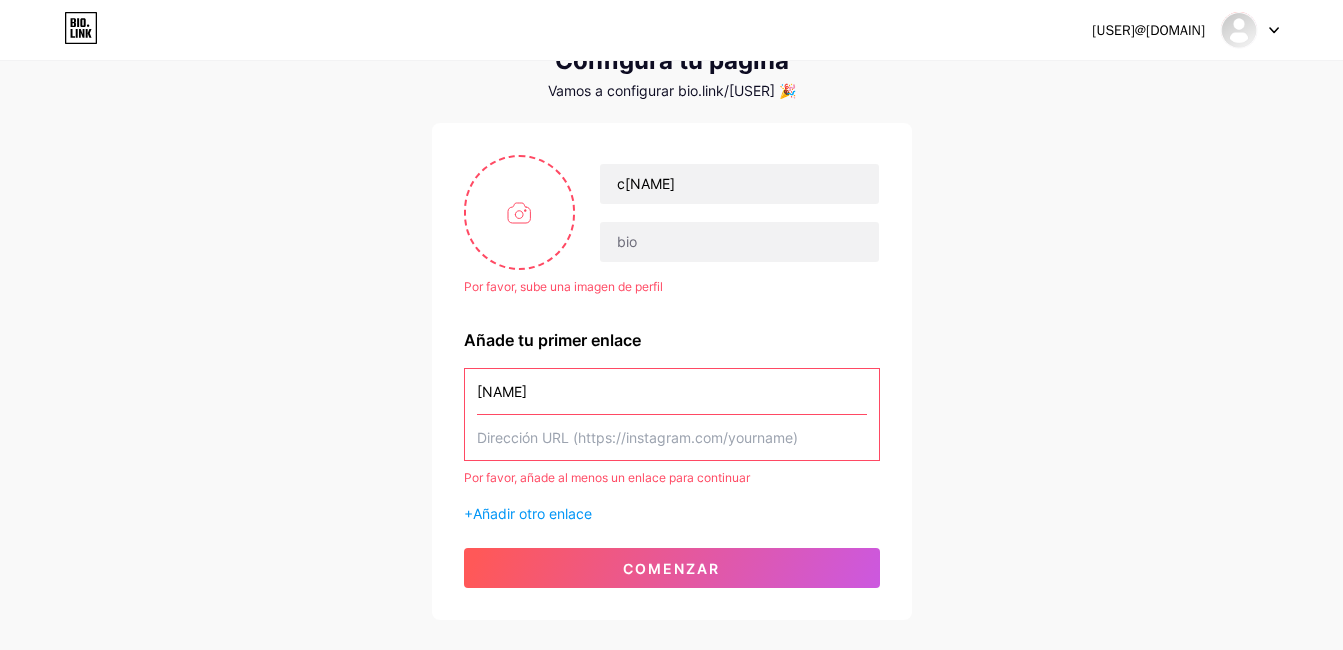 scroll, scrollTop: 0, scrollLeft: 0, axis: both 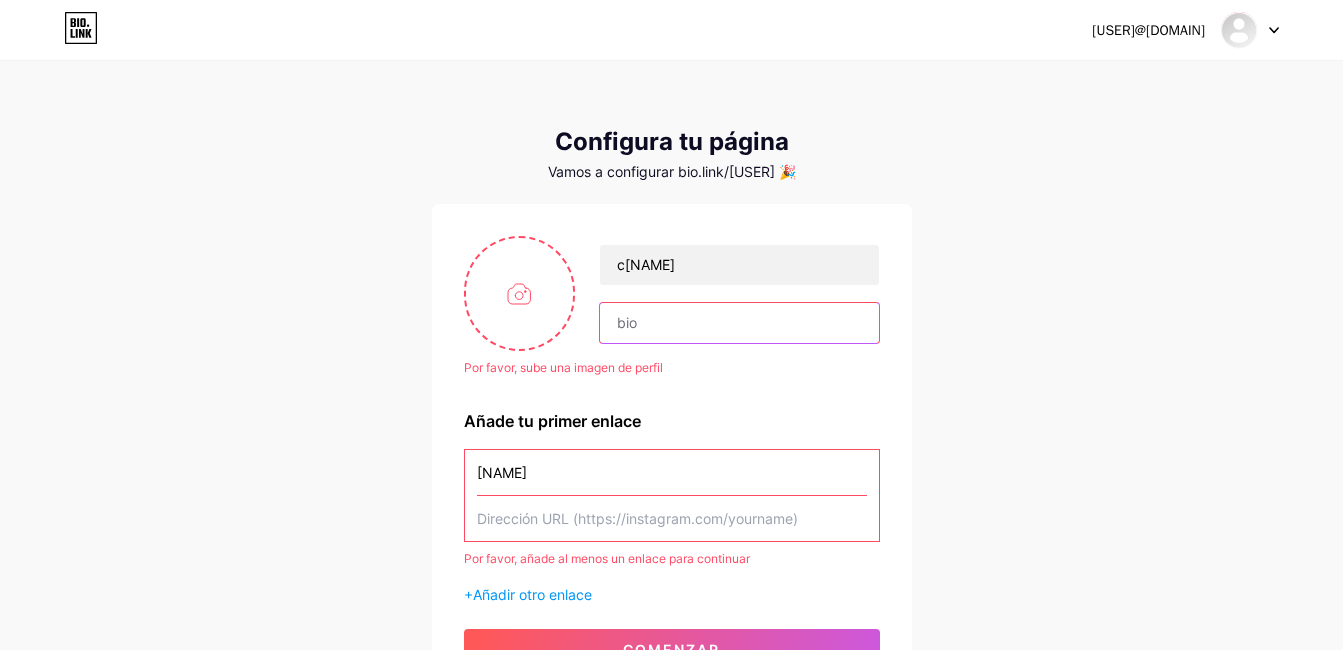 click at bounding box center (739, 323) 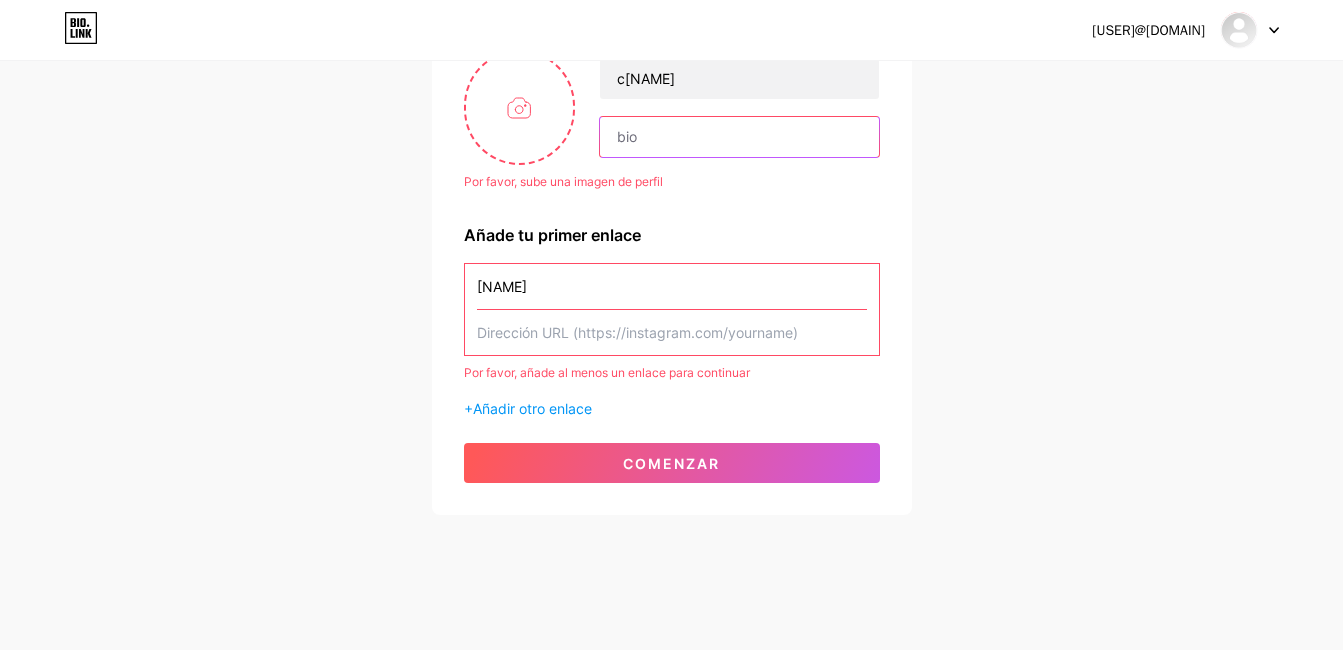scroll, scrollTop: 195, scrollLeft: 0, axis: vertical 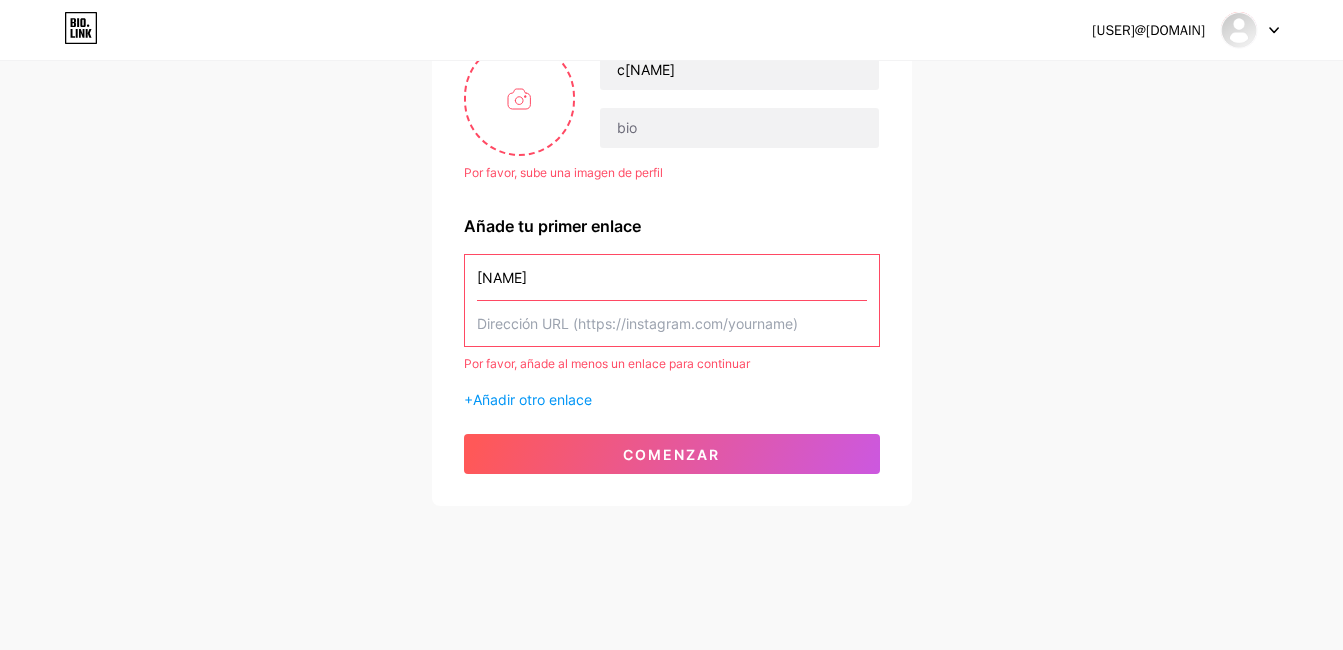 drag, startPoint x: 477, startPoint y: 325, endPoint x: 784, endPoint y: 325, distance: 307 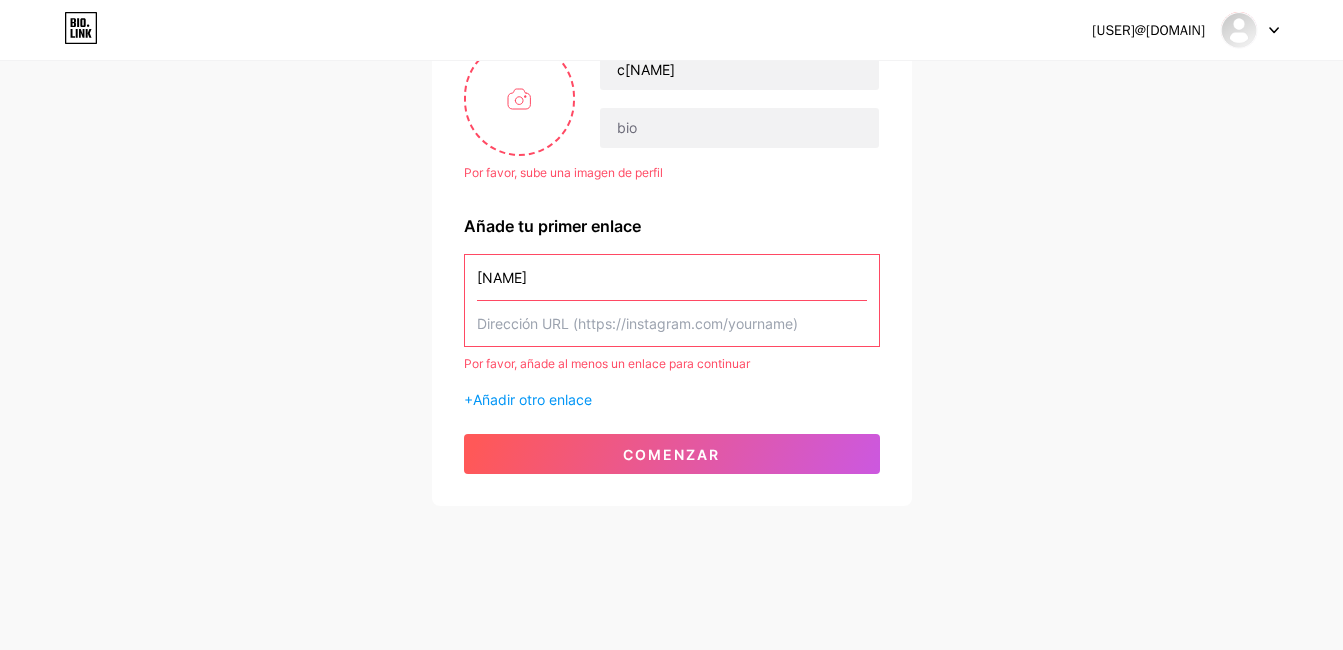 scroll, scrollTop: 0, scrollLeft: 0, axis: both 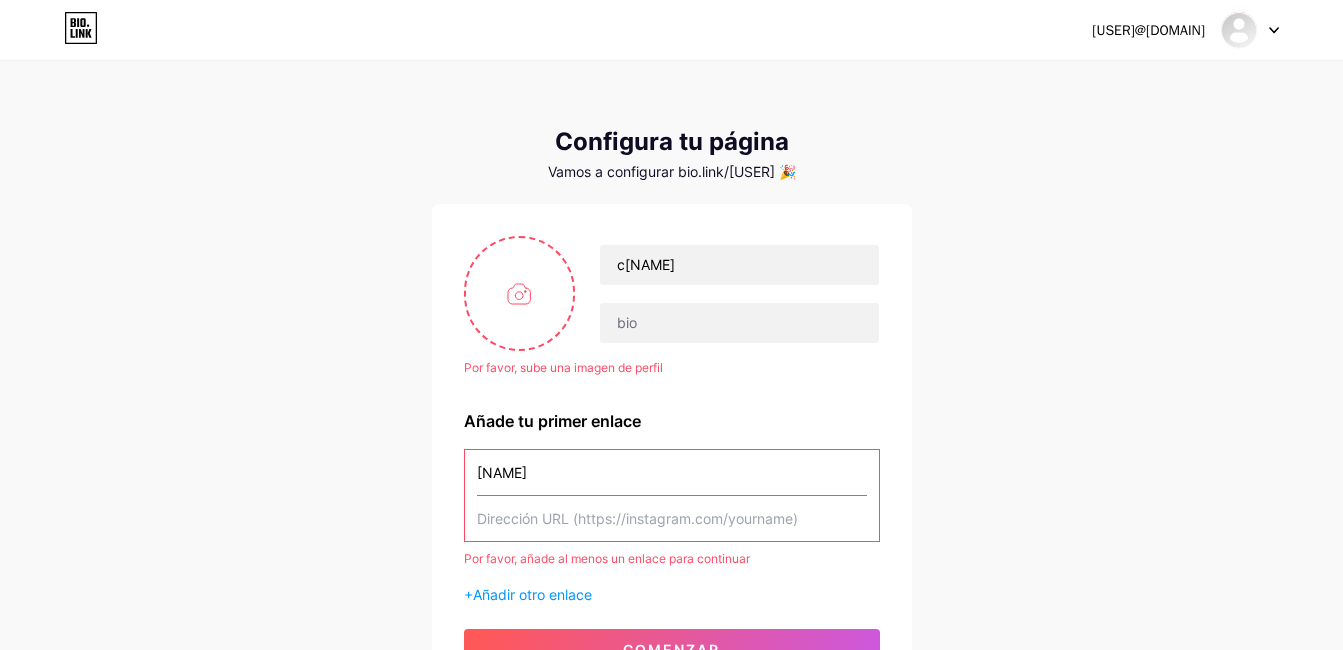 click 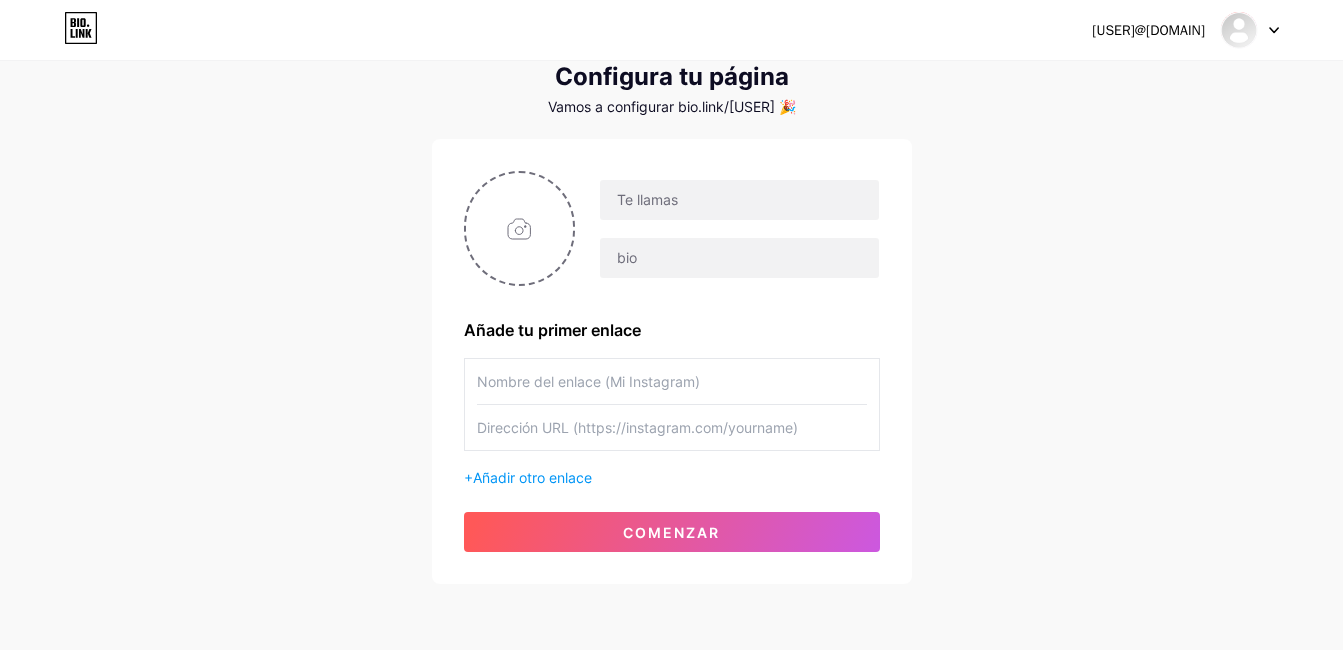 scroll, scrollTop: 143, scrollLeft: 0, axis: vertical 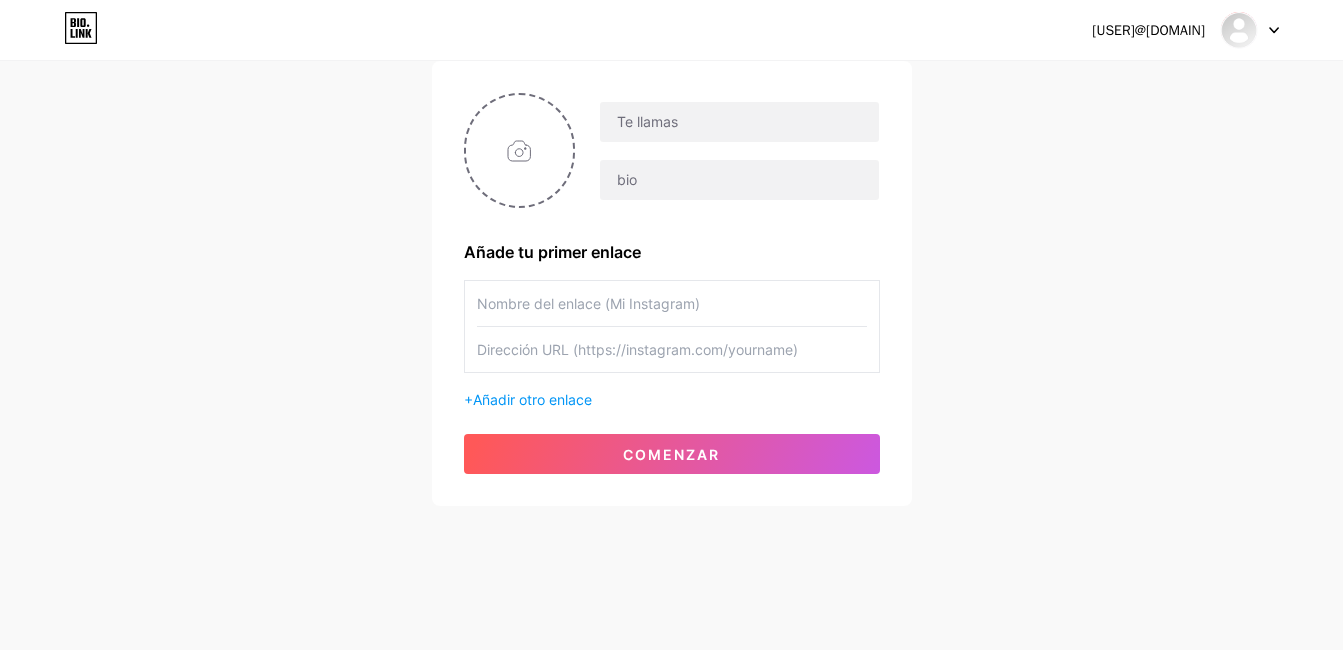 click at bounding box center (672, 303) 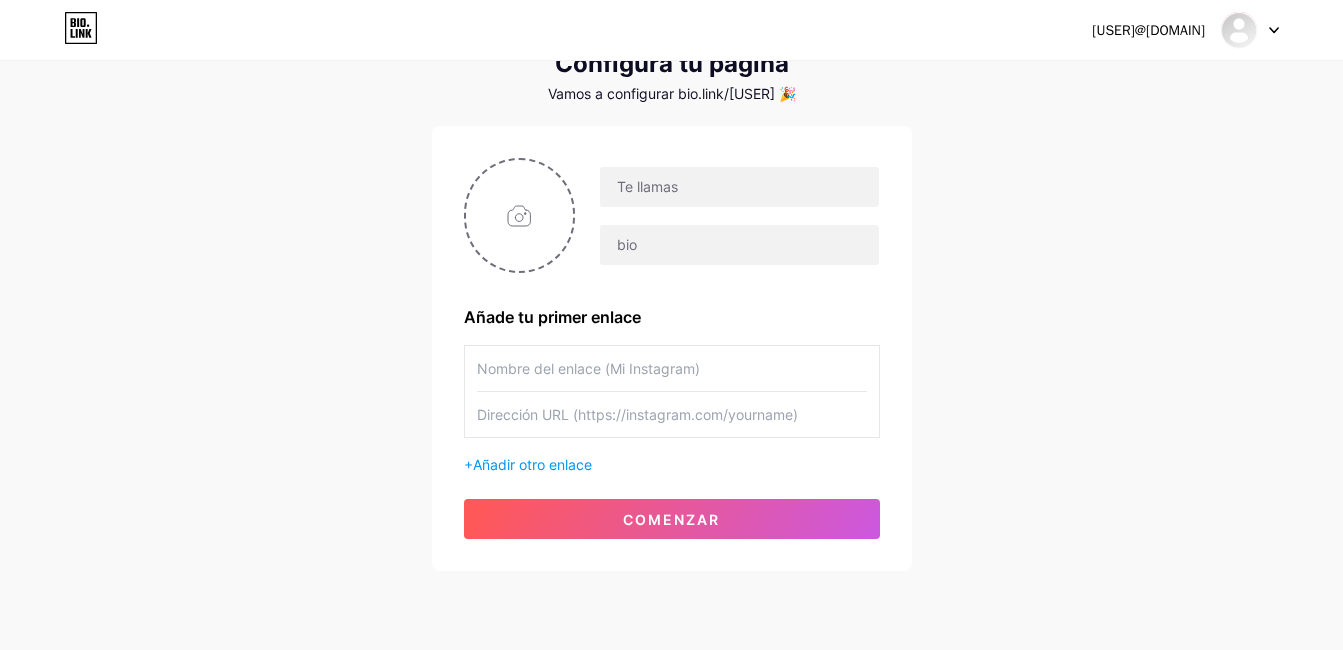 scroll, scrollTop: 43, scrollLeft: 0, axis: vertical 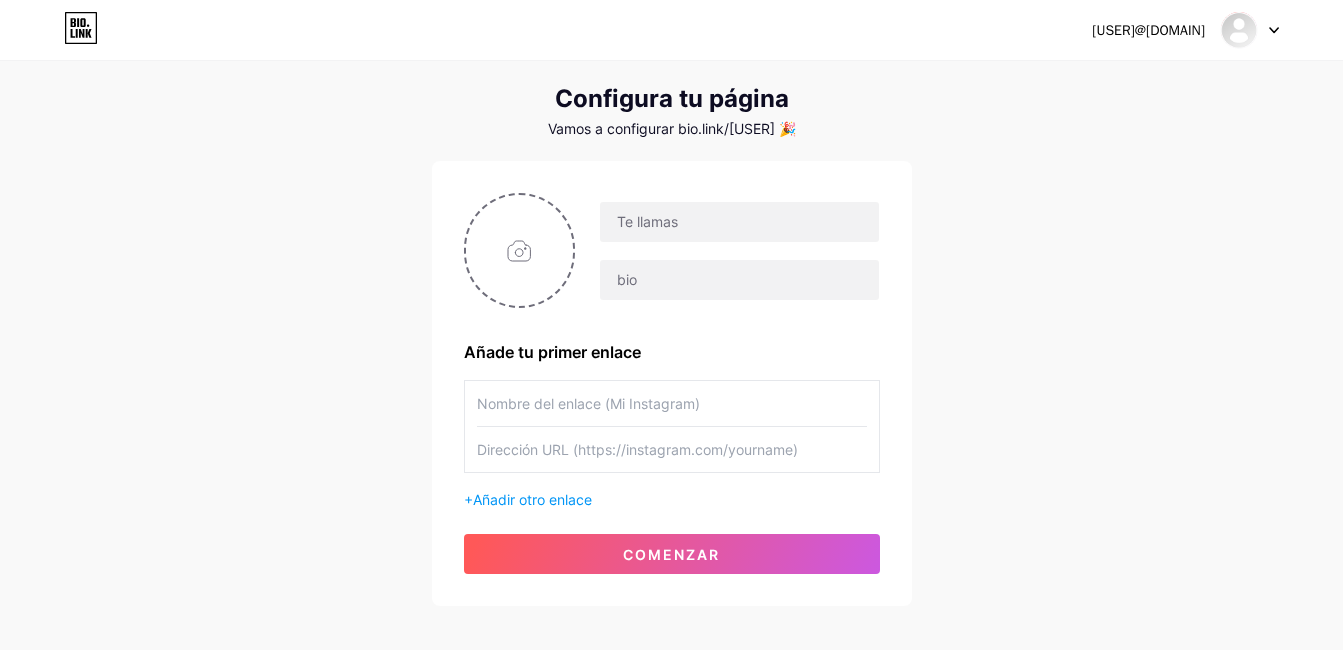 click at bounding box center (672, 403) 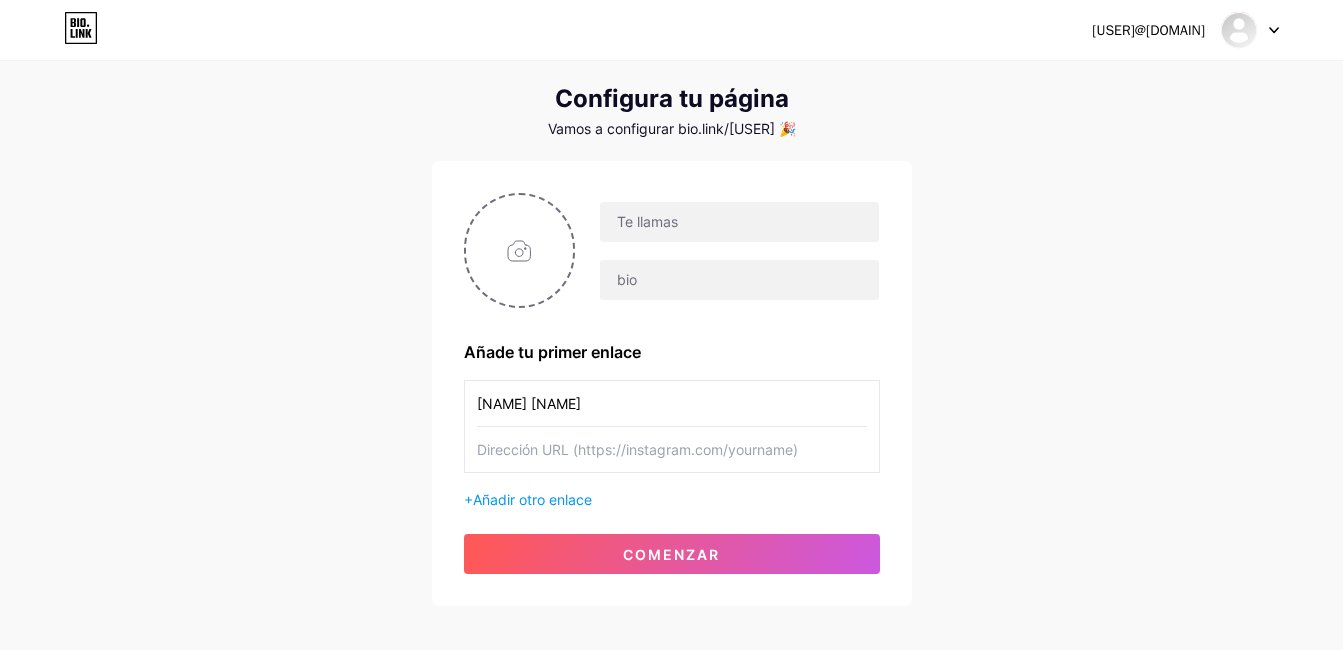 type on "[NAME] [NAME]" 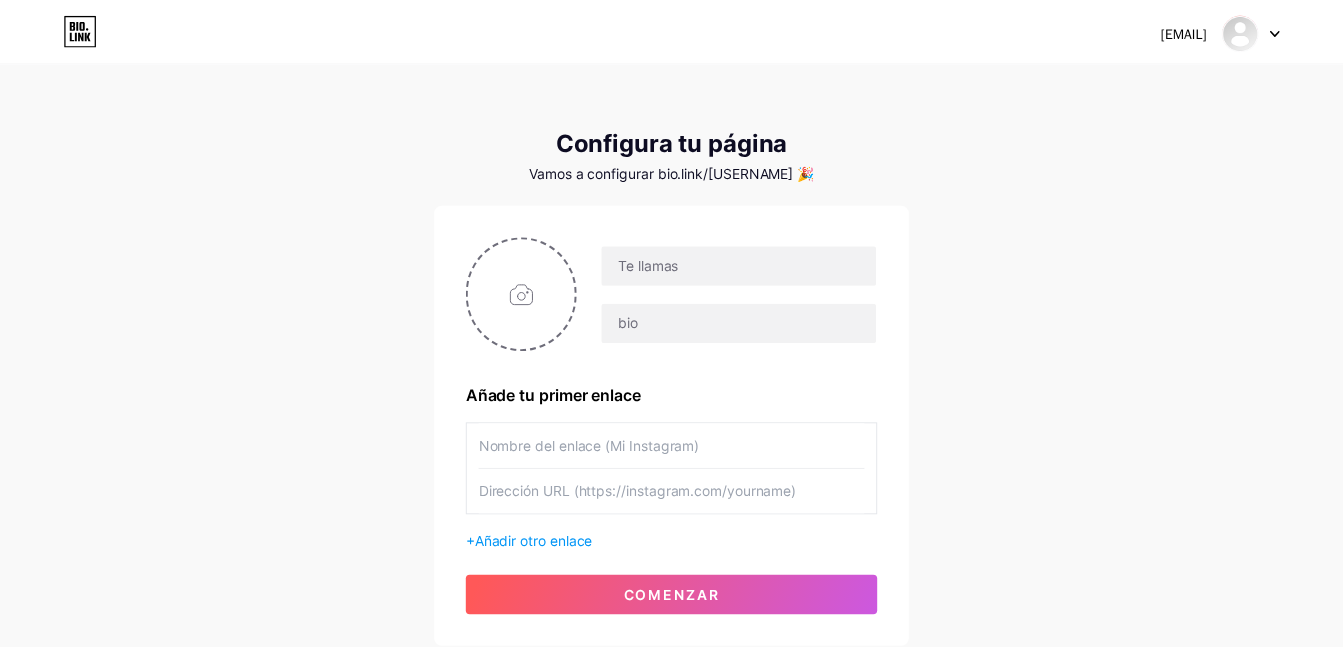 scroll, scrollTop: 0, scrollLeft: 0, axis: both 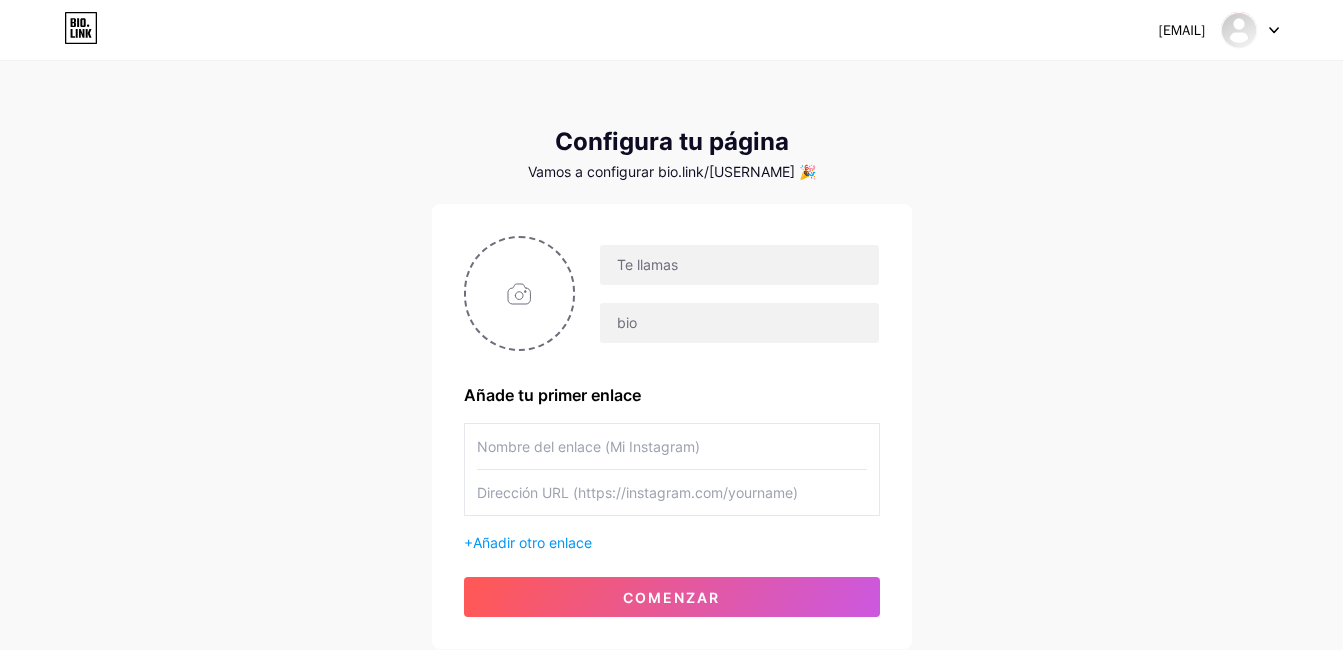 click 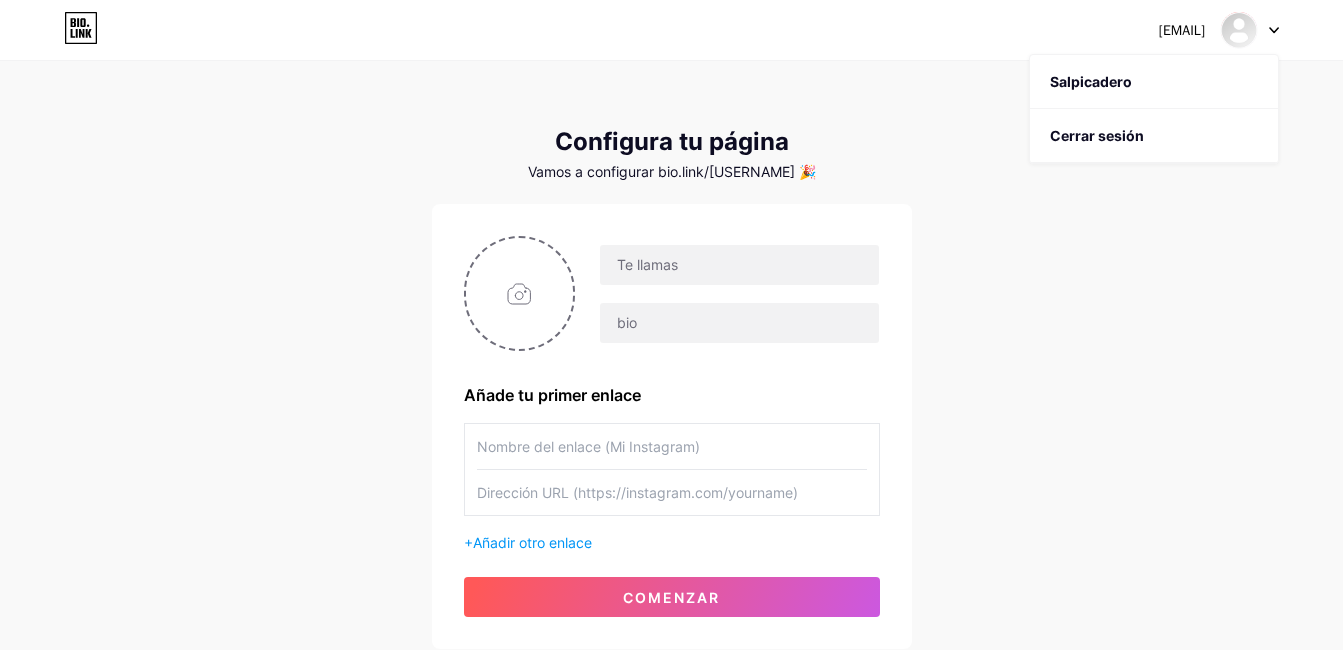 click on "Salpicadero" at bounding box center [1154, 82] 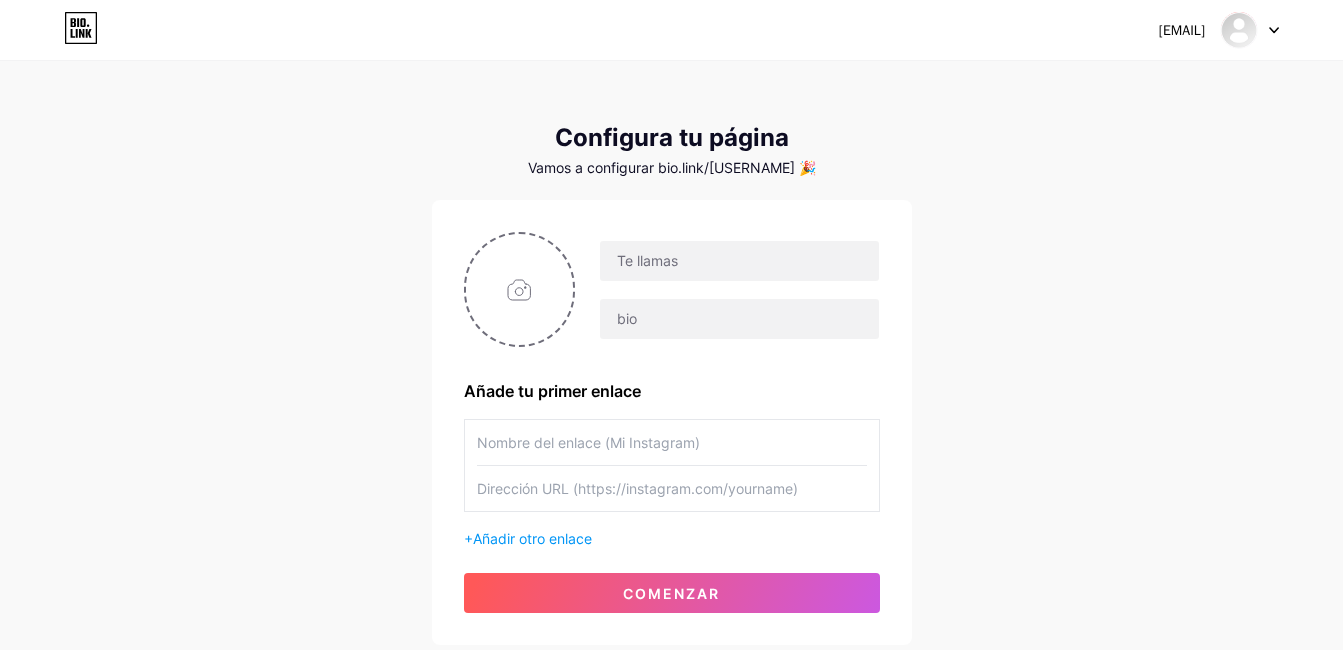 scroll, scrollTop: 0, scrollLeft: 0, axis: both 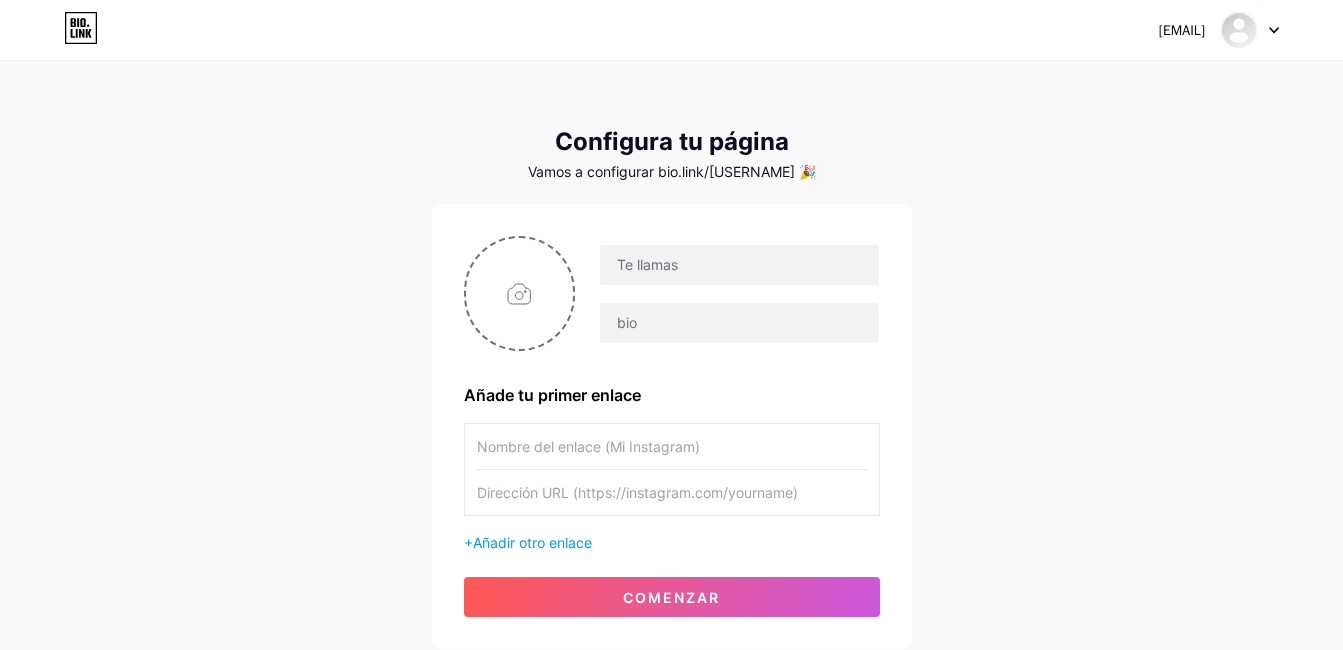 click 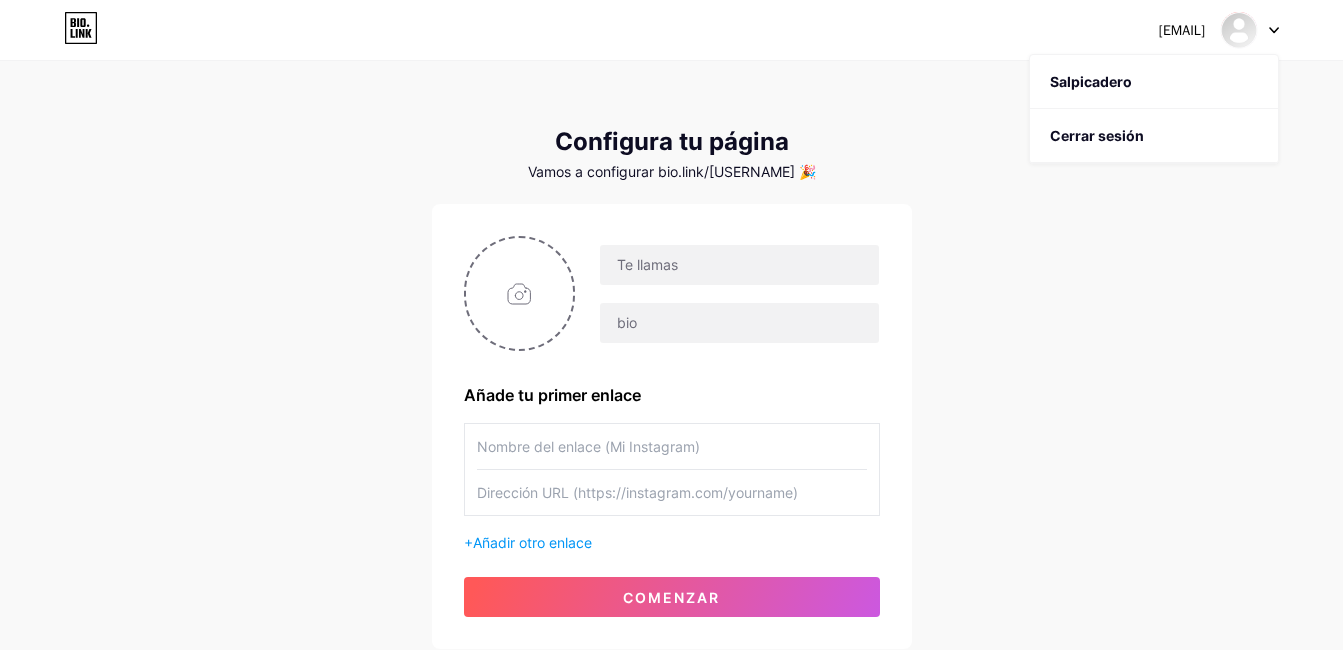 click on "Salpicadero" at bounding box center [1154, 82] 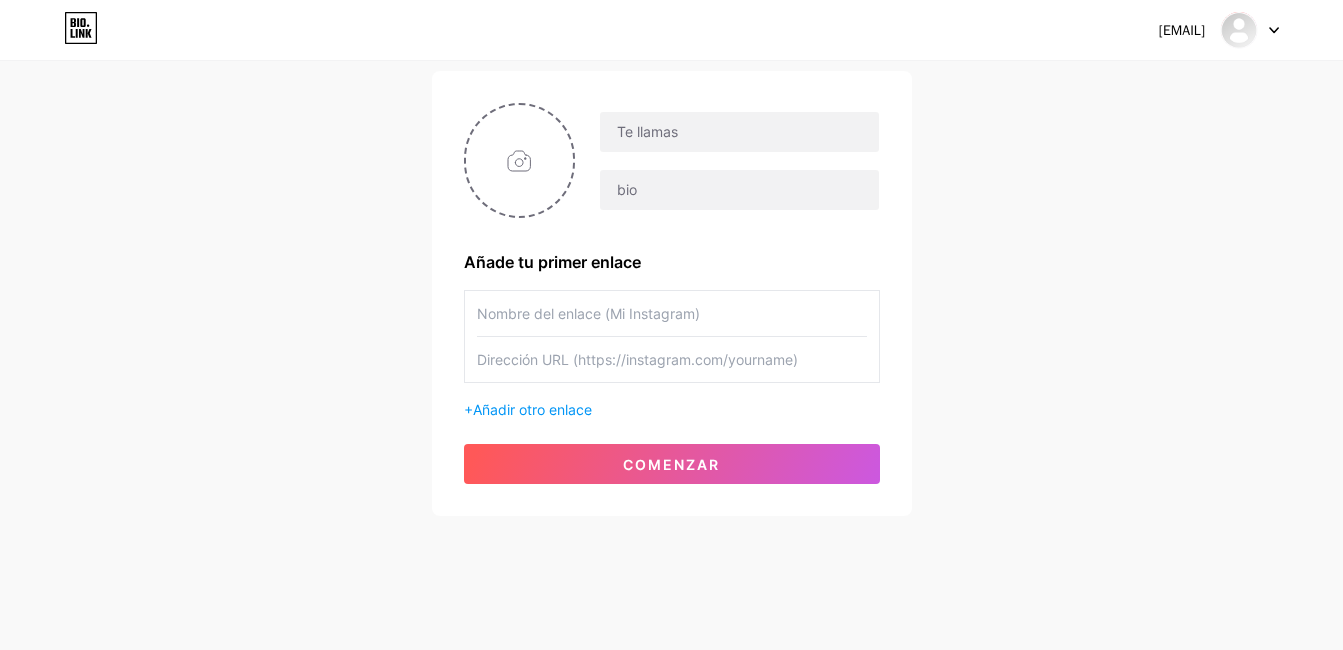 scroll, scrollTop: 143, scrollLeft: 0, axis: vertical 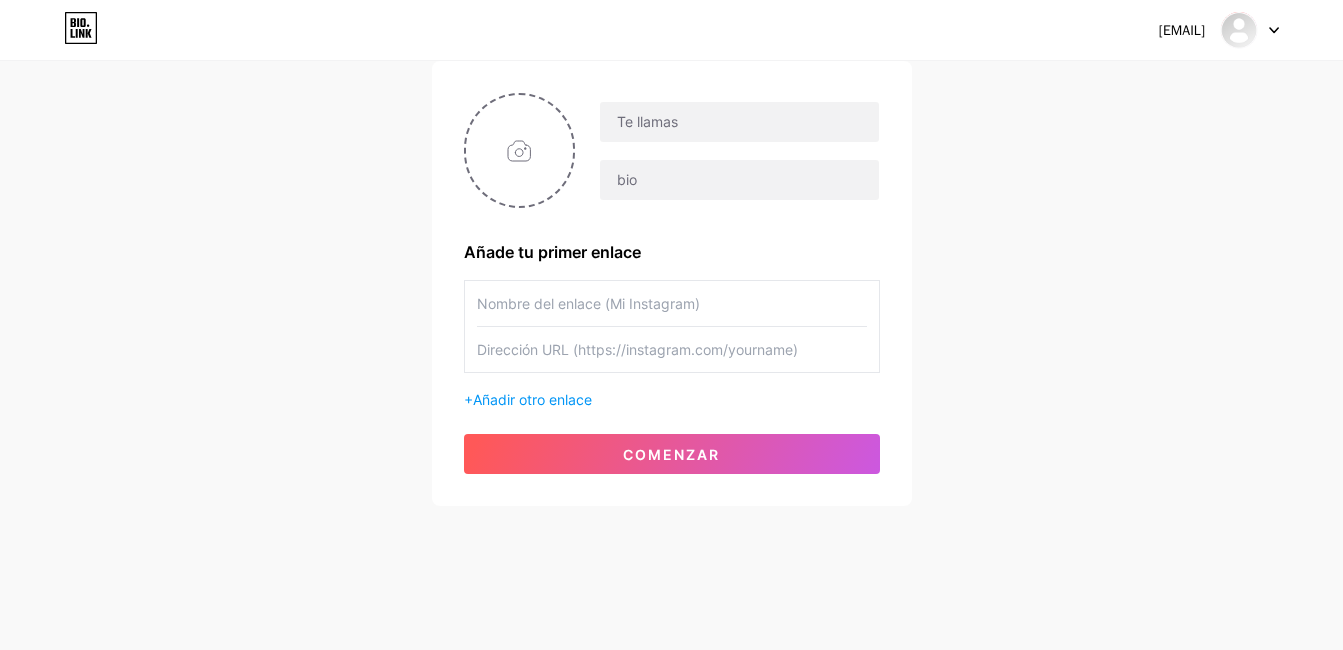 click 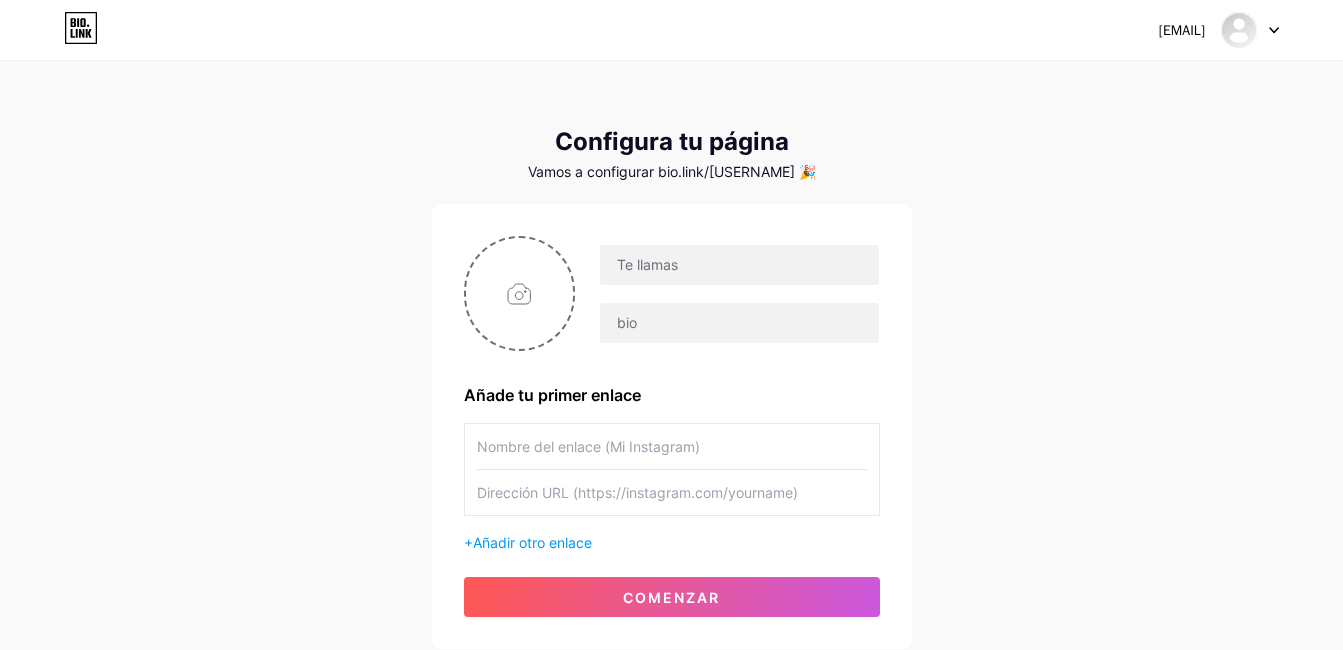 click on "[USER]@[DOMAIN]" at bounding box center [1182, 30] 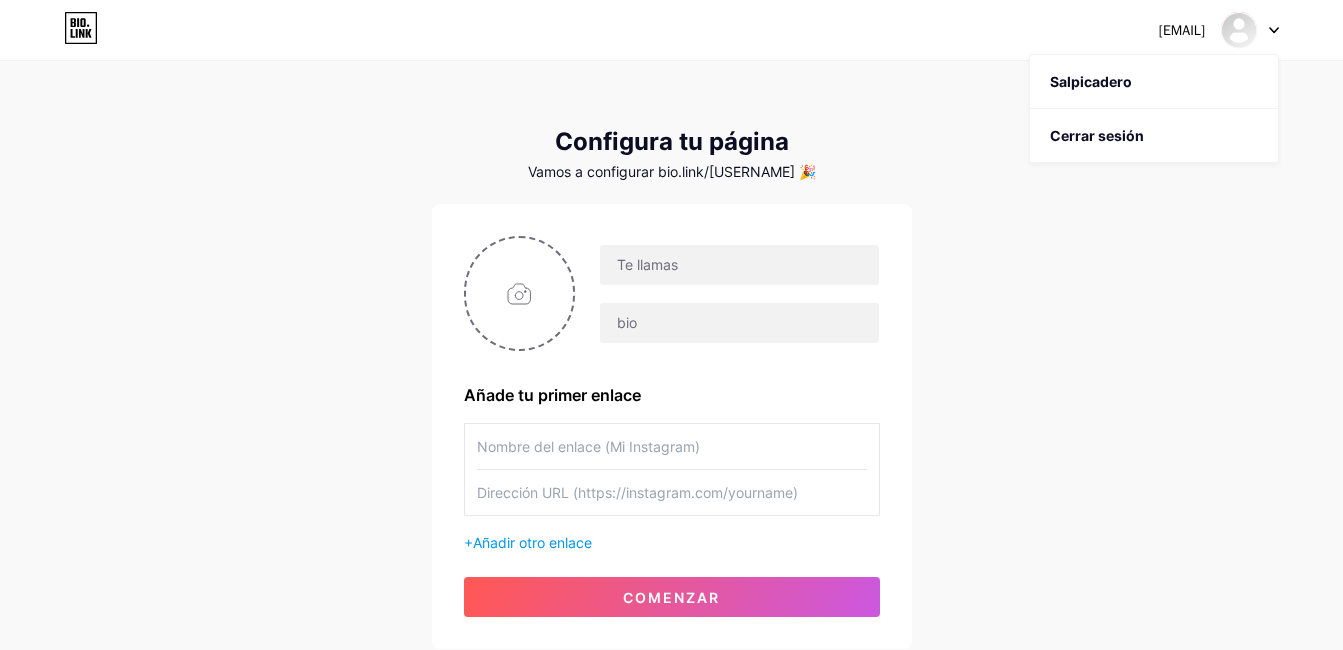 click 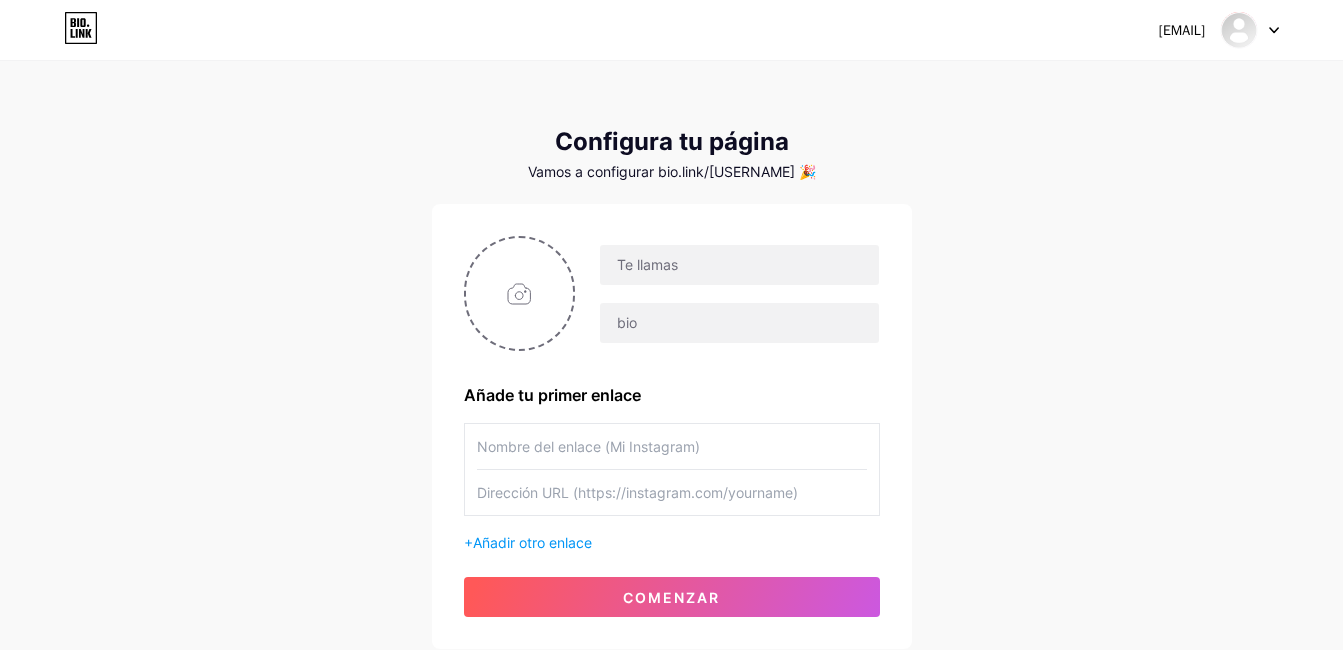 click 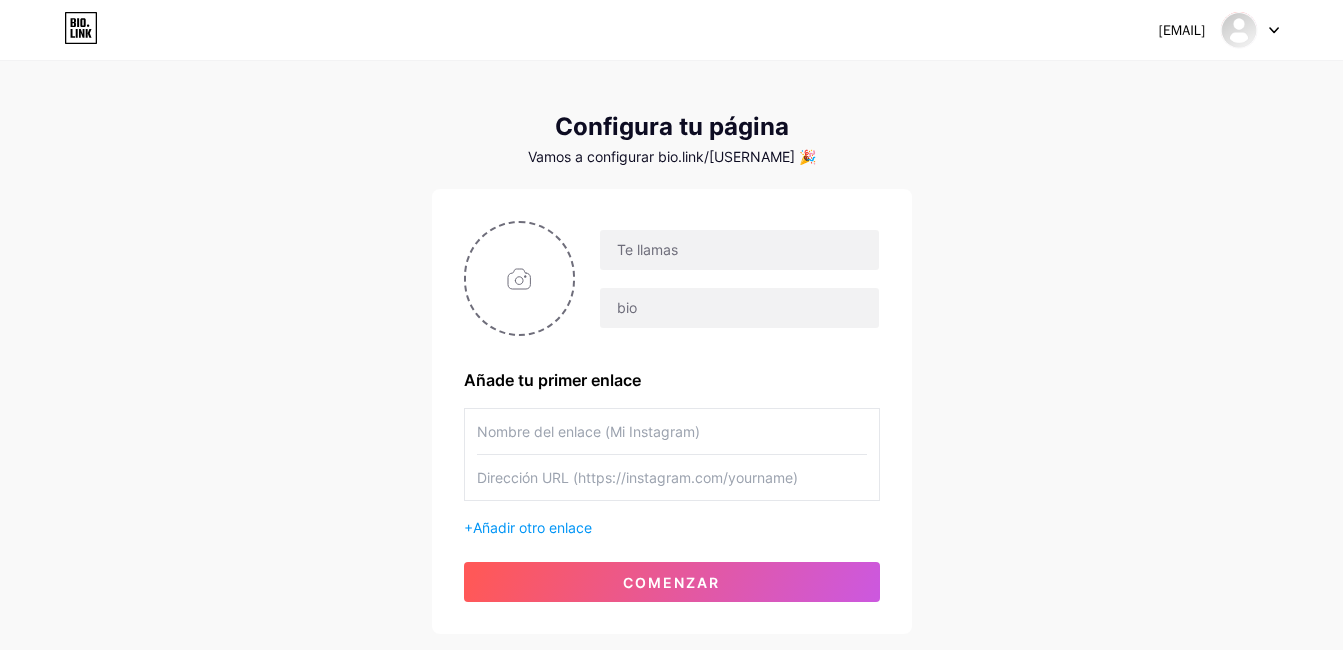 scroll, scrollTop: 0, scrollLeft: 0, axis: both 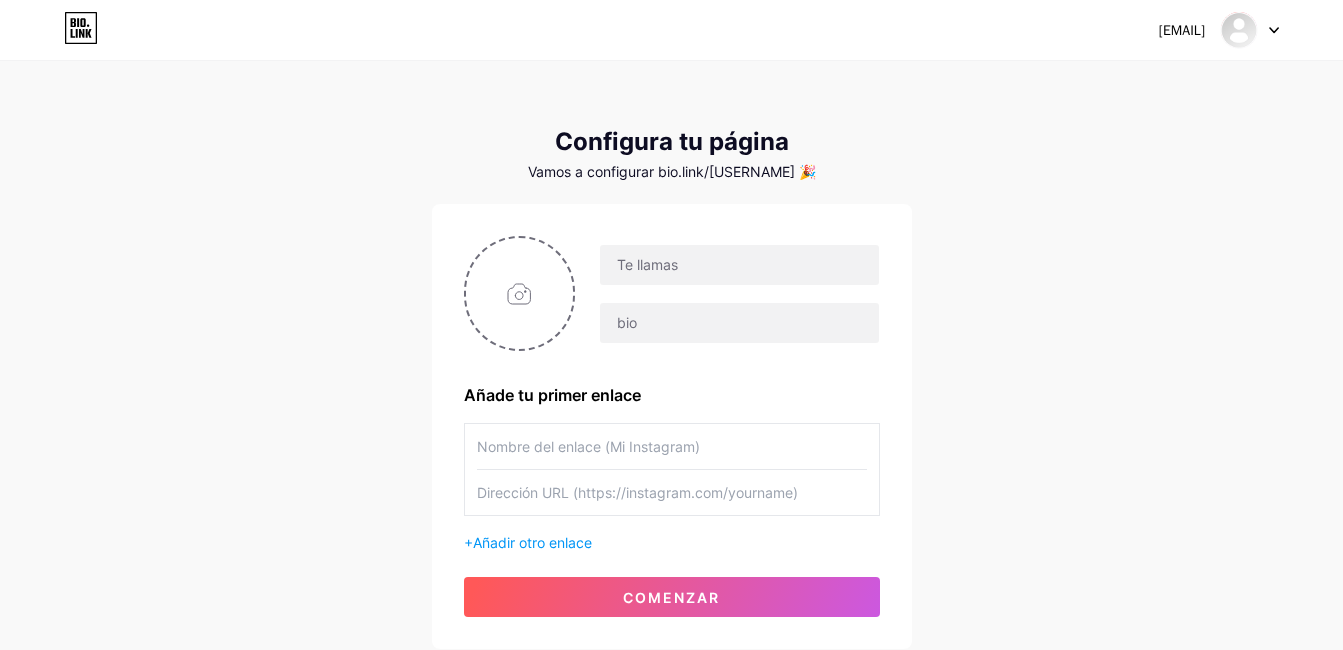 click 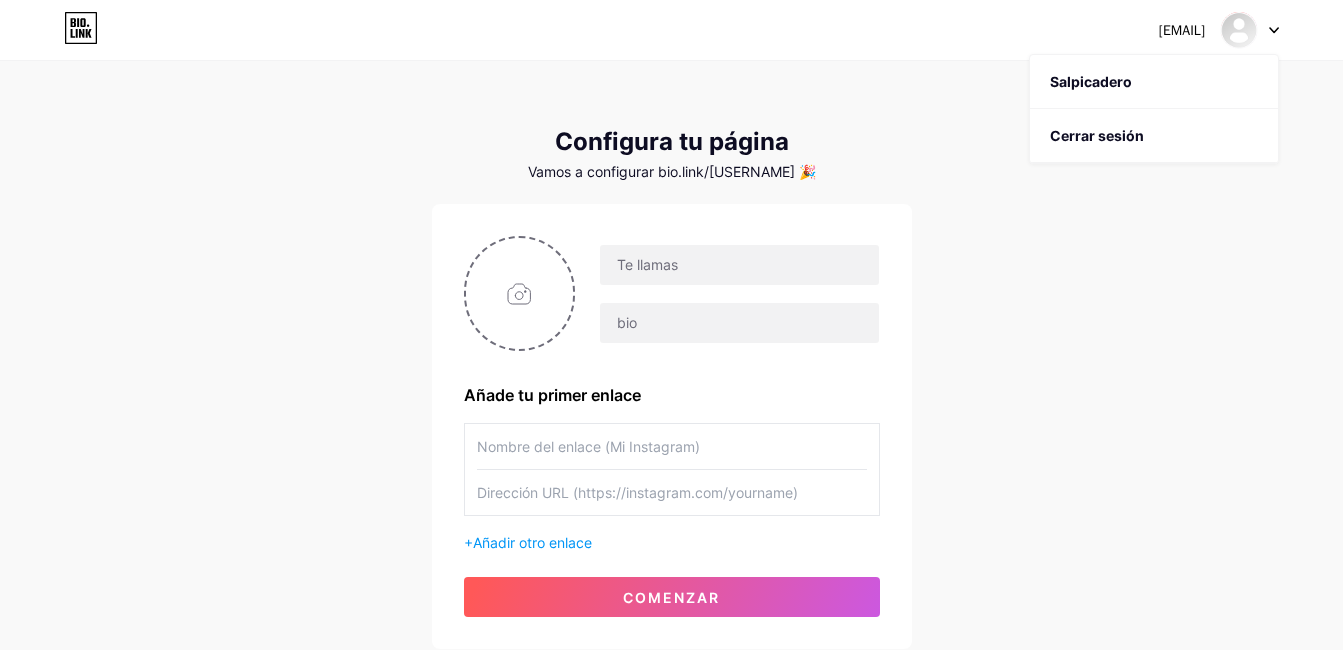 click at bounding box center [1239, 30] 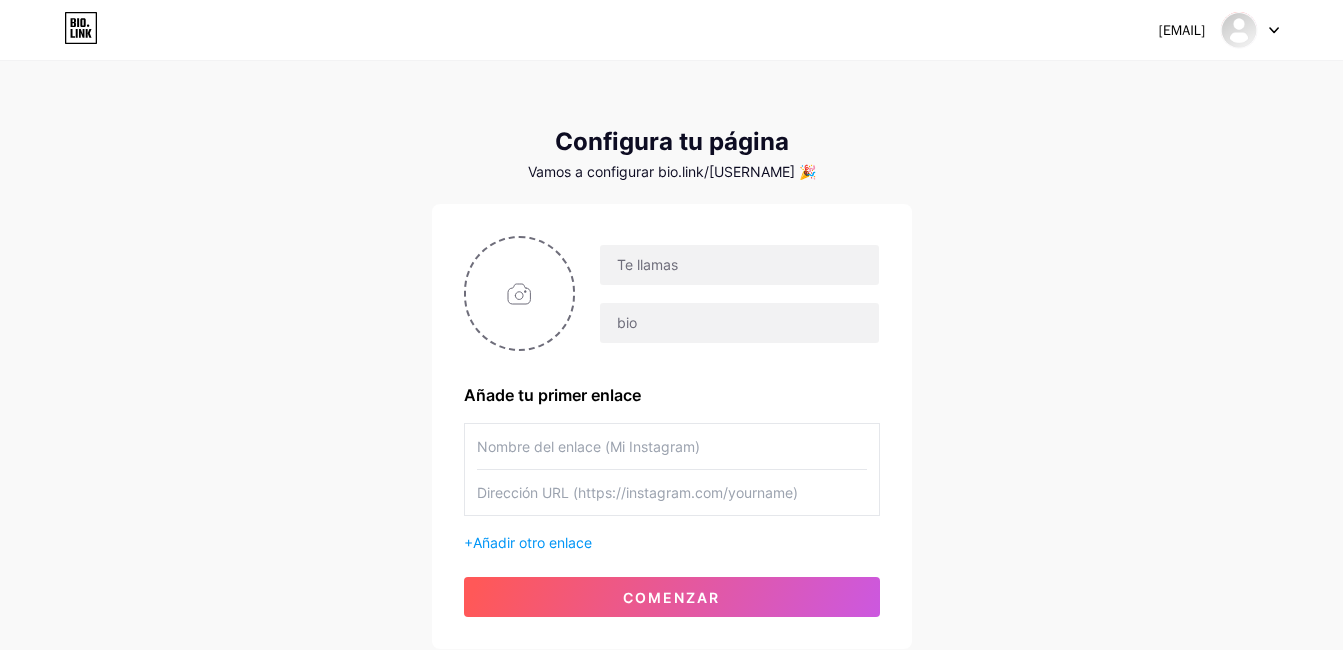 click at bounding box center [1239, 30] 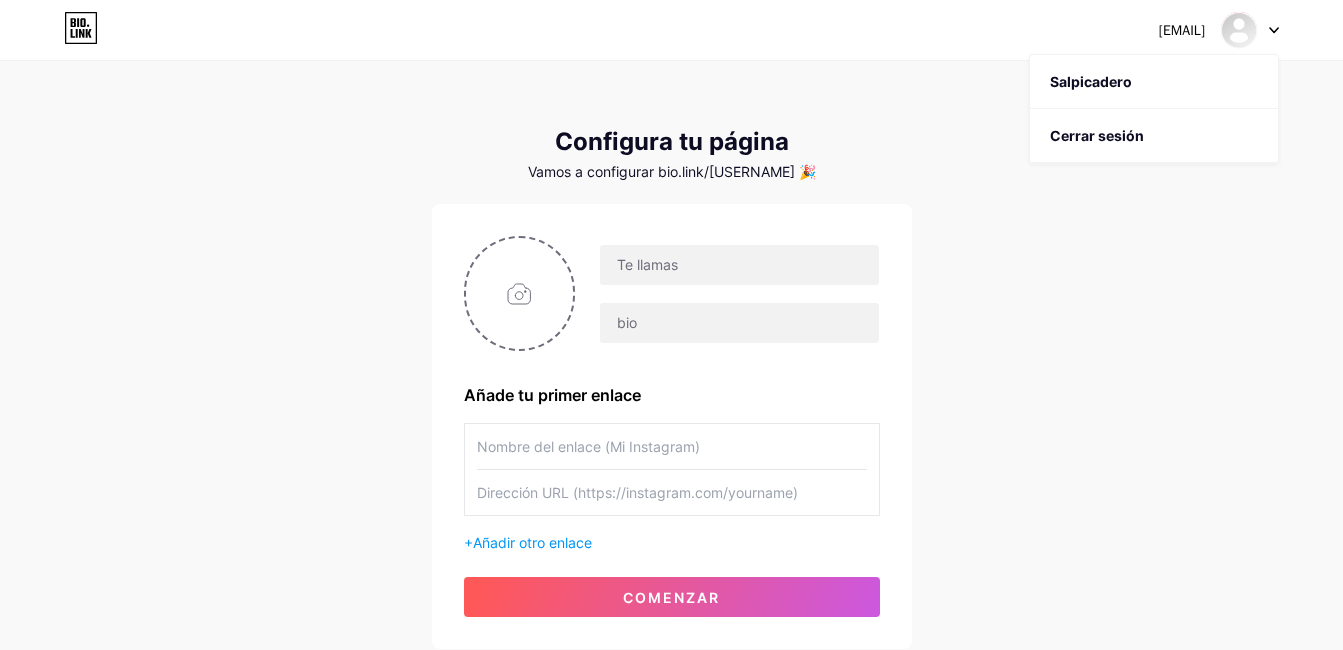 click on "Vamos a configurar bio.link/[USER] 🎉" at bounding box center (672, 172) 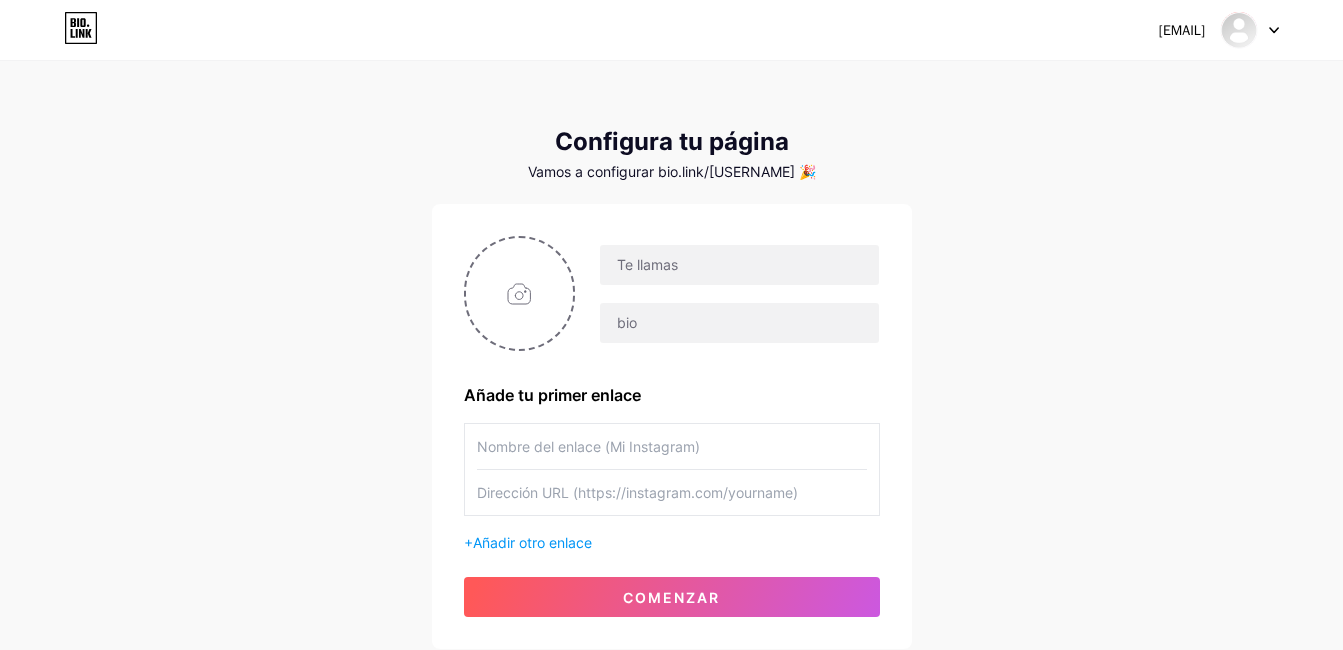 click on "Configura tu página" at bounding box center (672, 142) 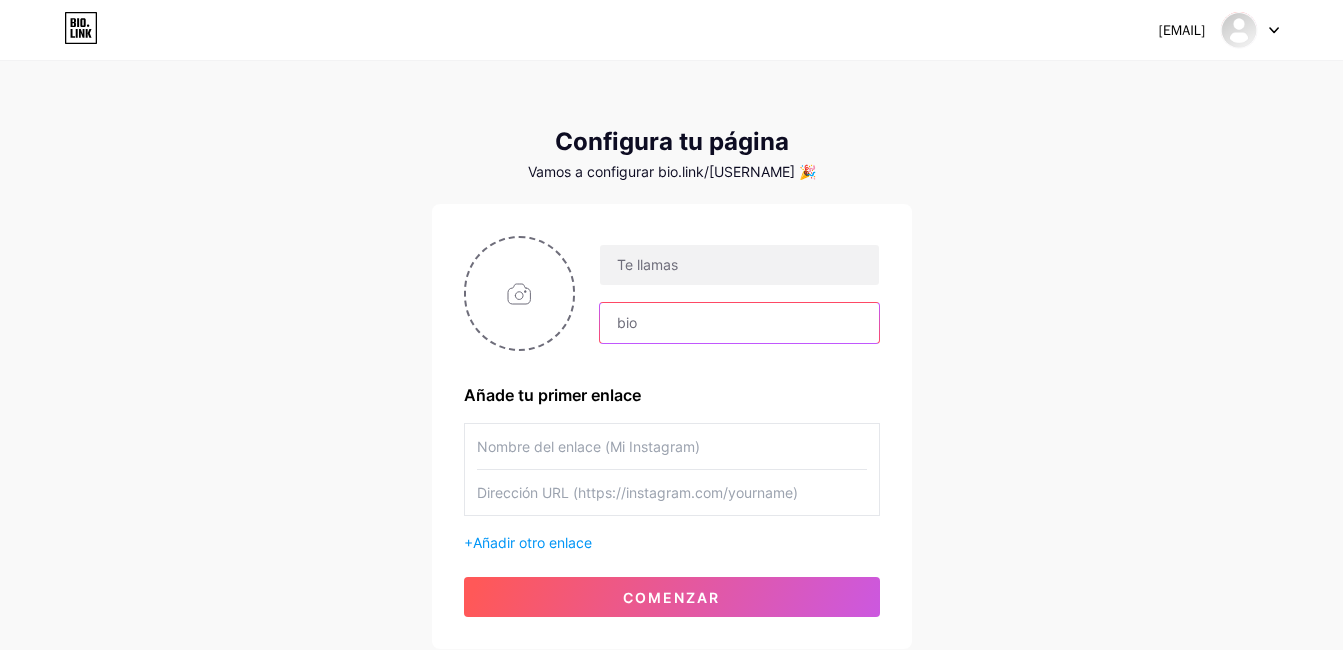 click at bounding box center [739, 323] 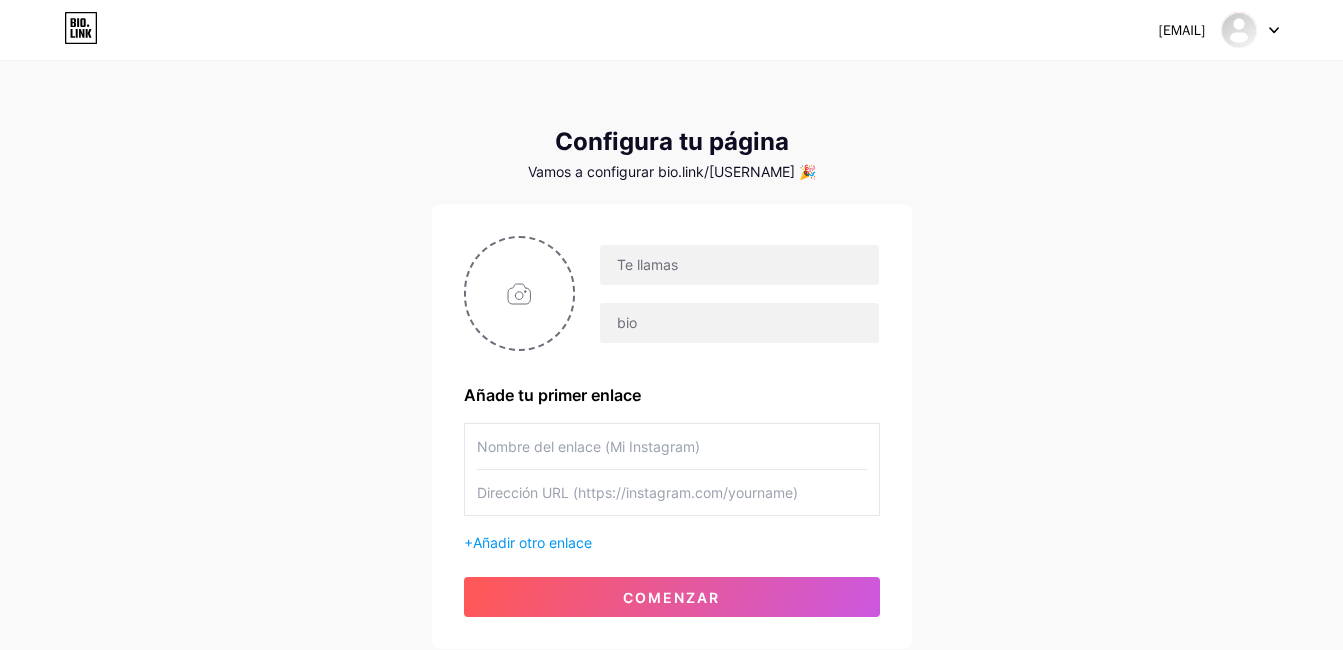 click at bounding box center (672, 446) 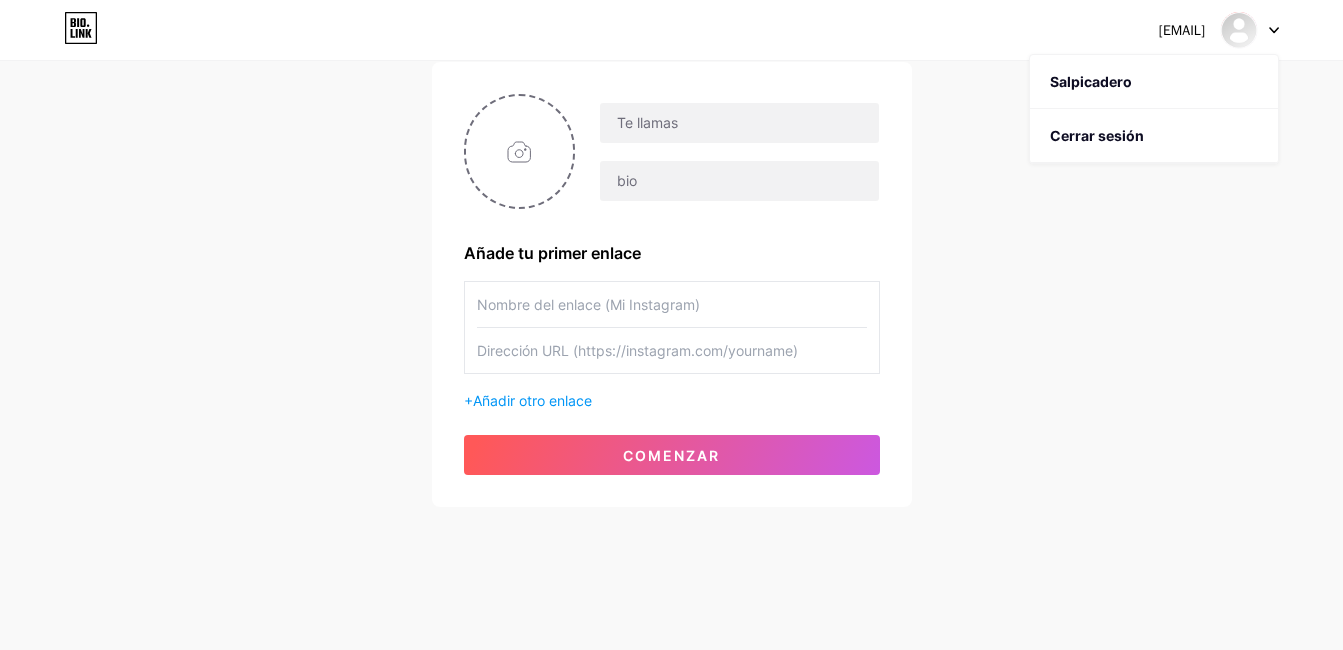 scroll, scrollTop: 143, scrollLeft: 0, axis: vertical 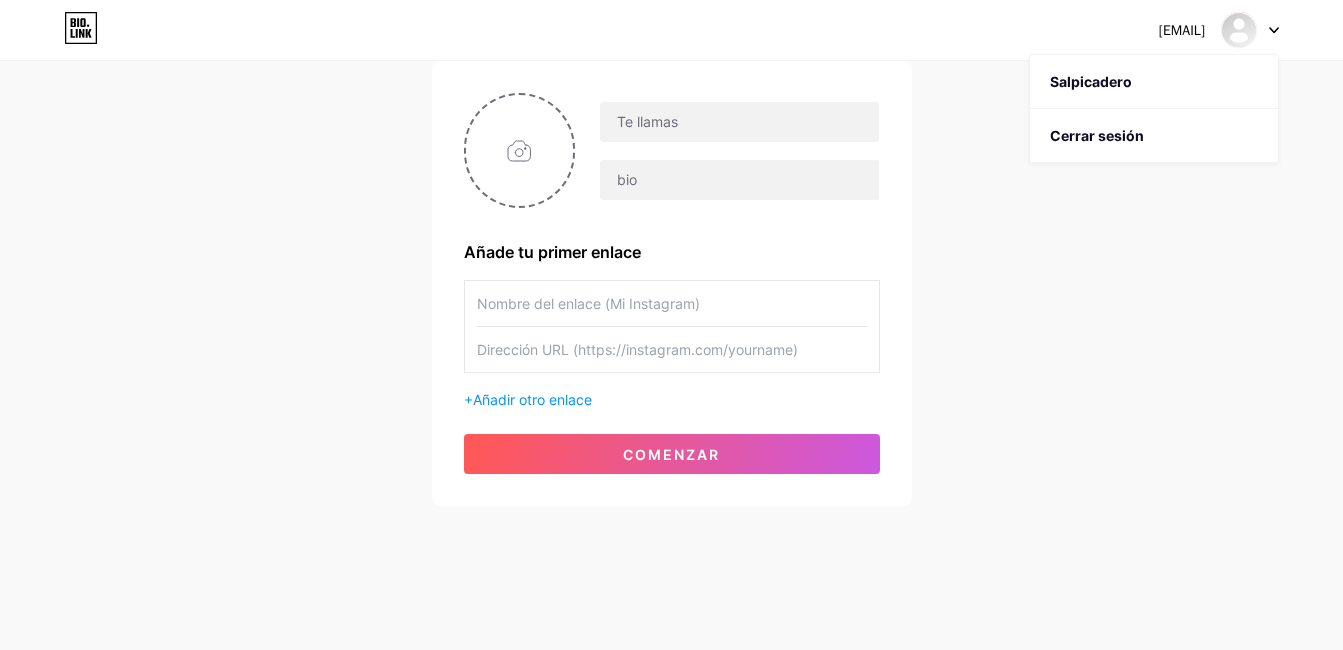 click at bounding box center (672, 349) 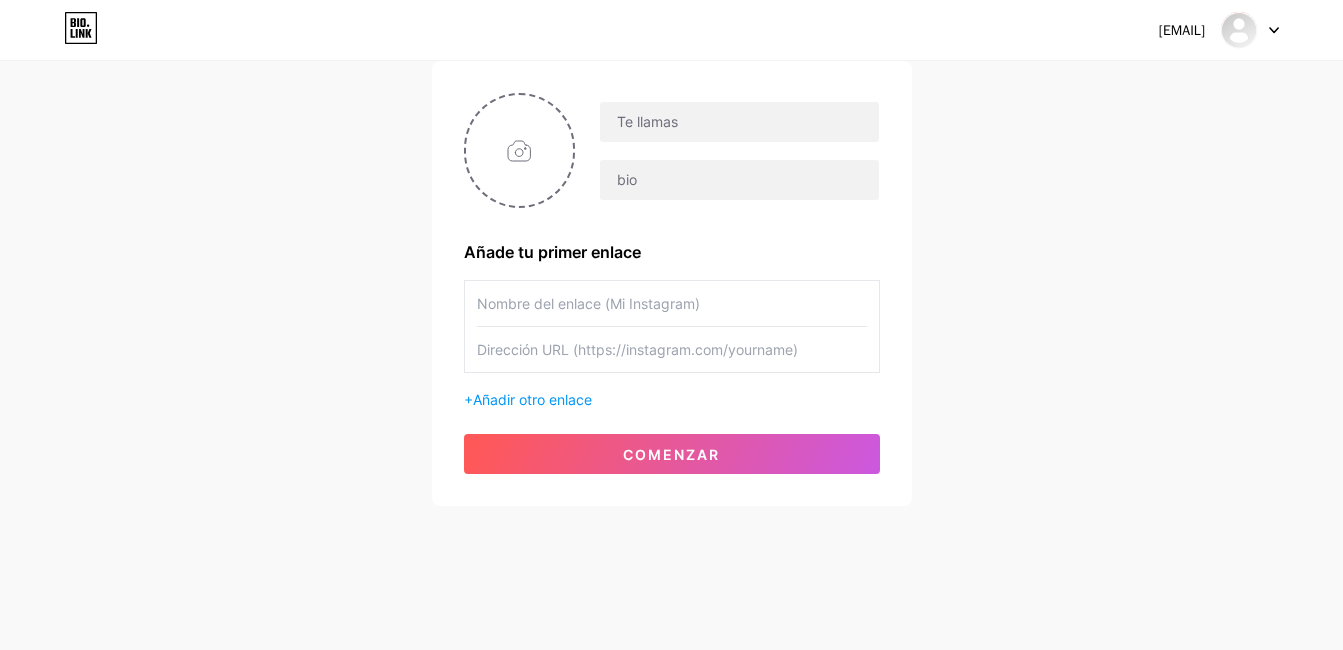 click on "cgomez@georgechaytor.cl           Salpicadero     Cerrar sesión" at bounding box center (671, 30) 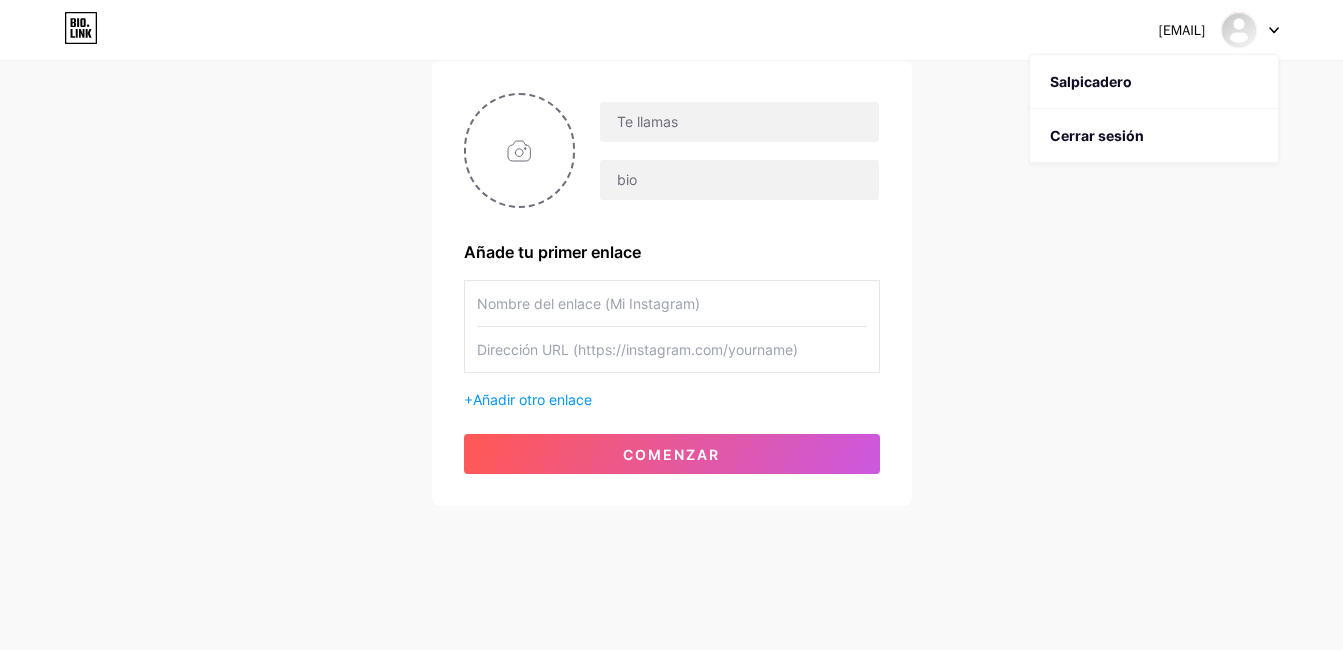 click on "Salpicadero" at bounding box center [1154, 82] 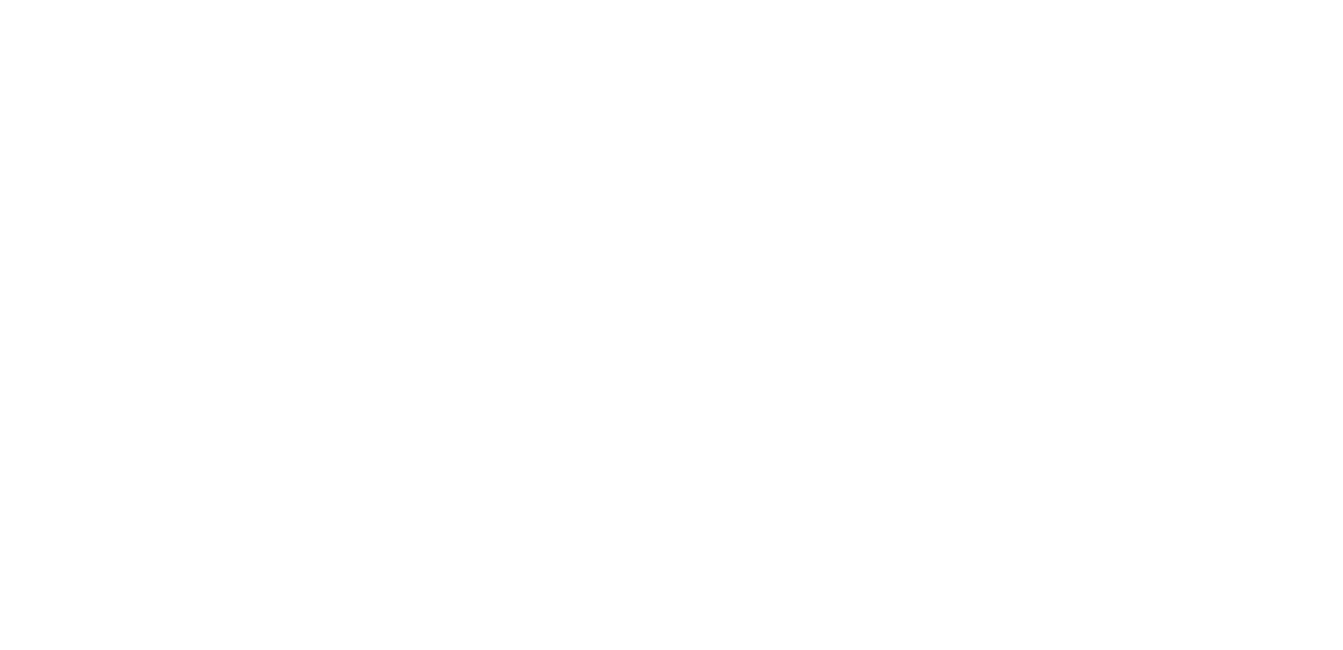 scroll, scrollTop: 0, scrollLeft: 0, axis: both 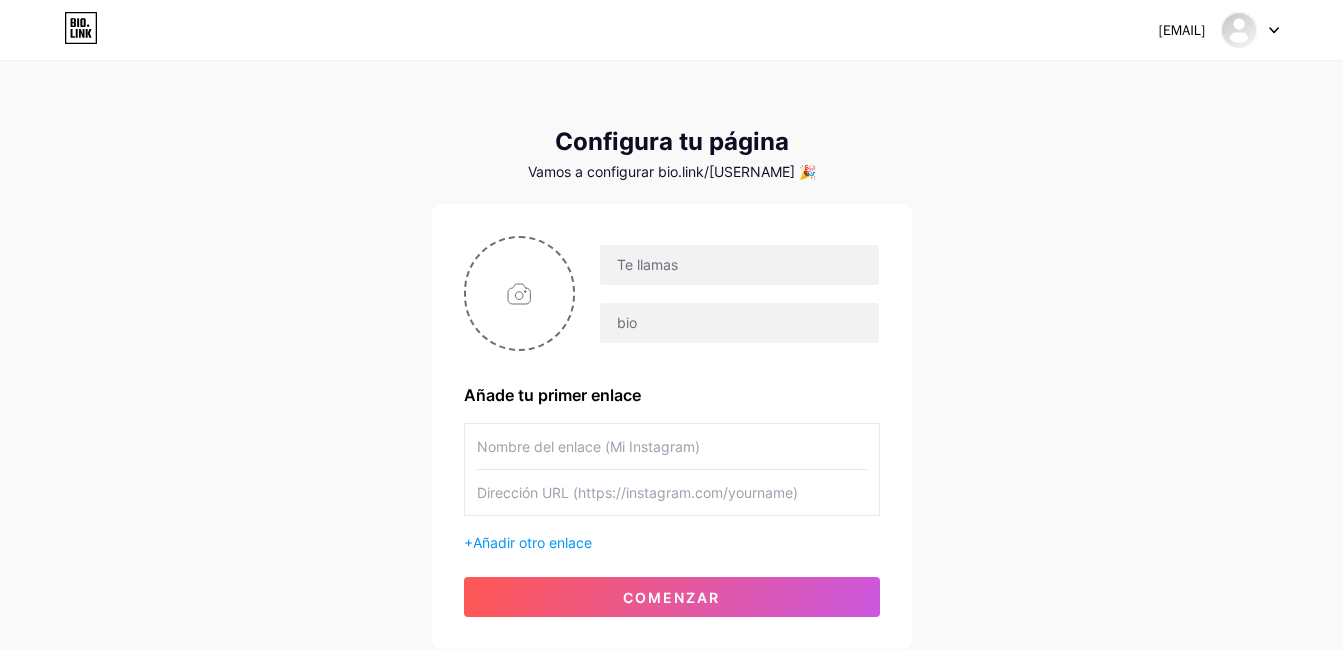 click 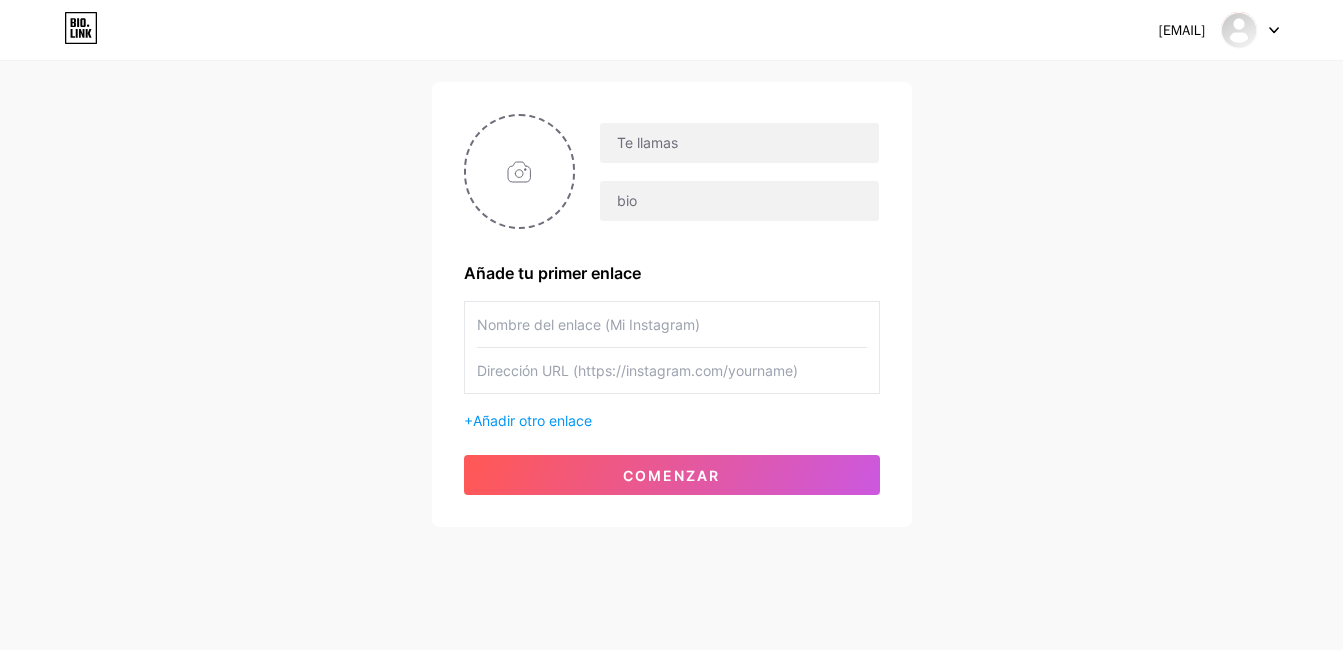 scroll, scrollTop: 143, scrollLeft: 0, axis: vertical 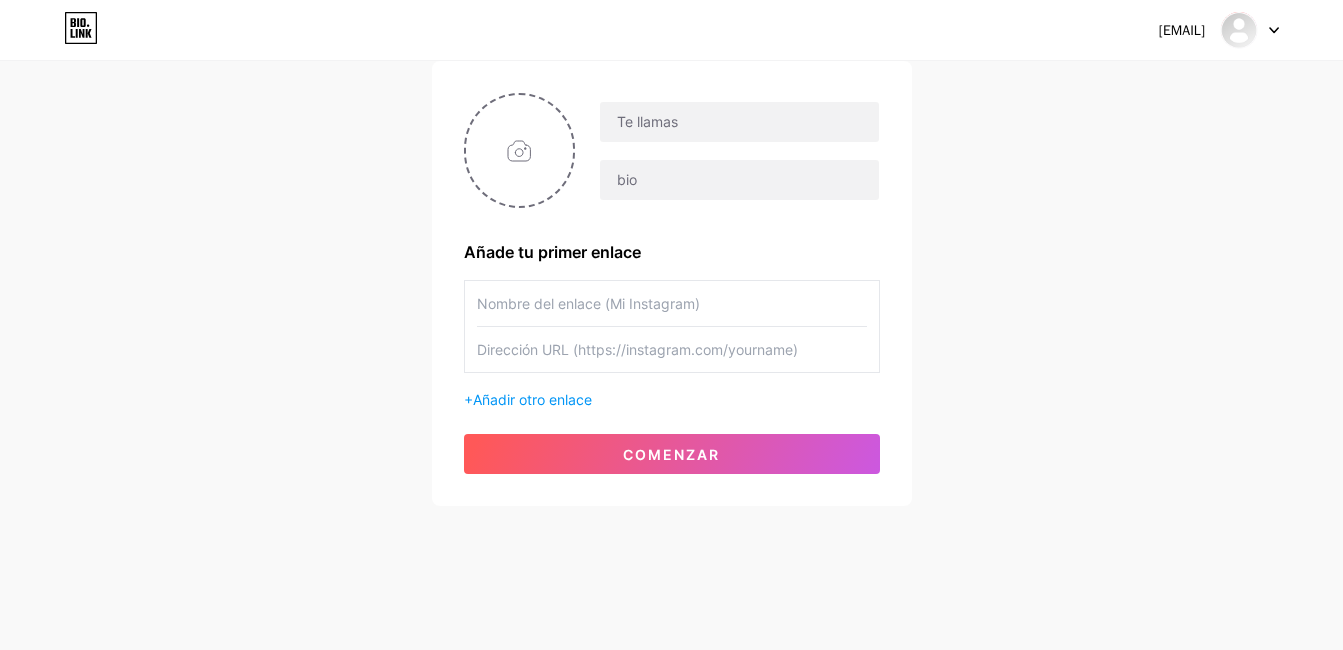 click on "Añadir otro enlace" at bounding box center [532, 399] 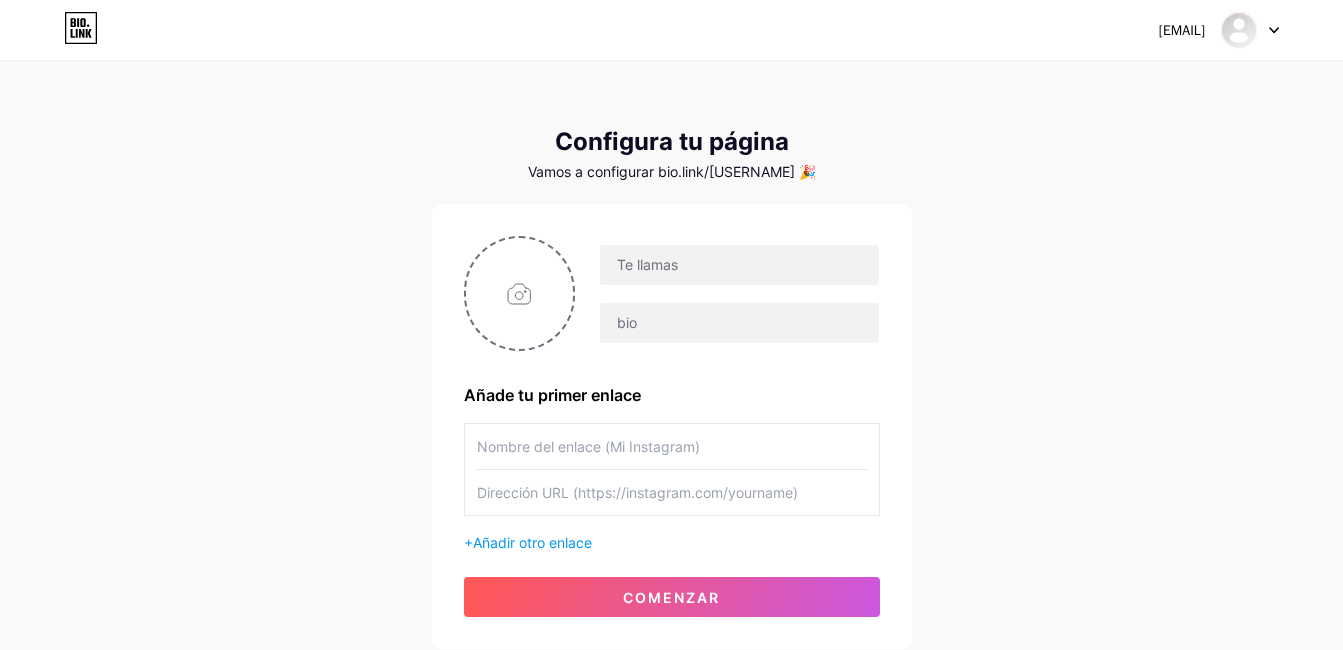 scroll, scrollTop: 0, scrollLeft: 0, axis: both 